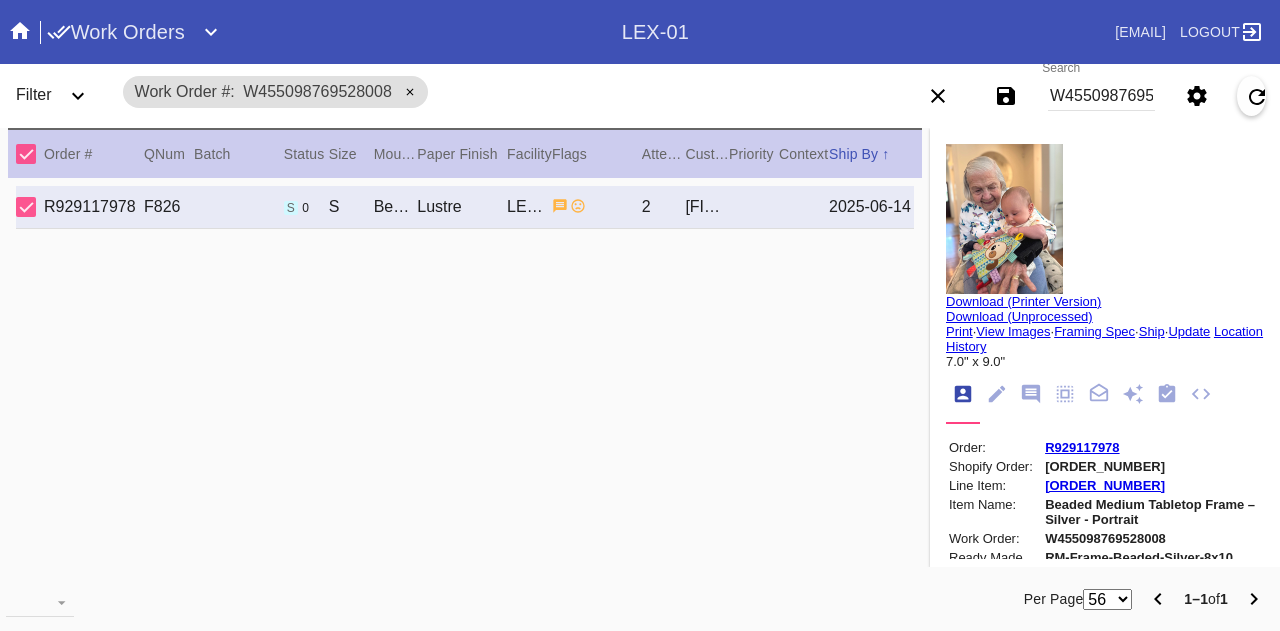 scroll, scrollTop: 0, scrollLeft: 0, axis: both 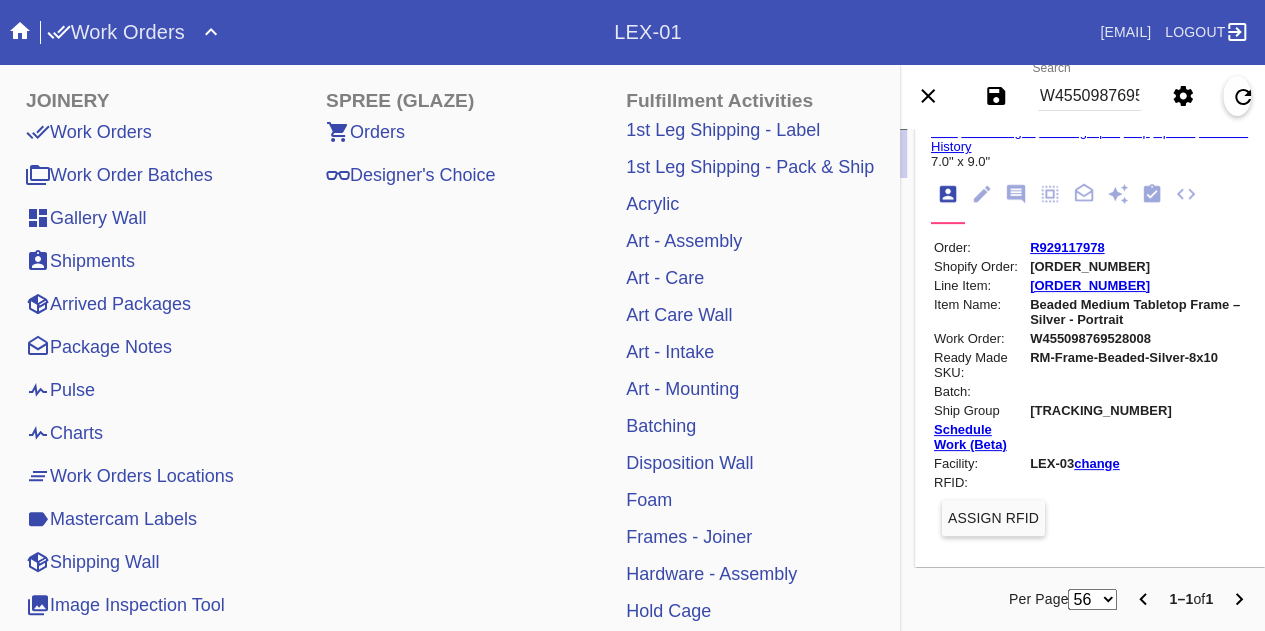 click on "Pulse" at bounding box center [60, 390] 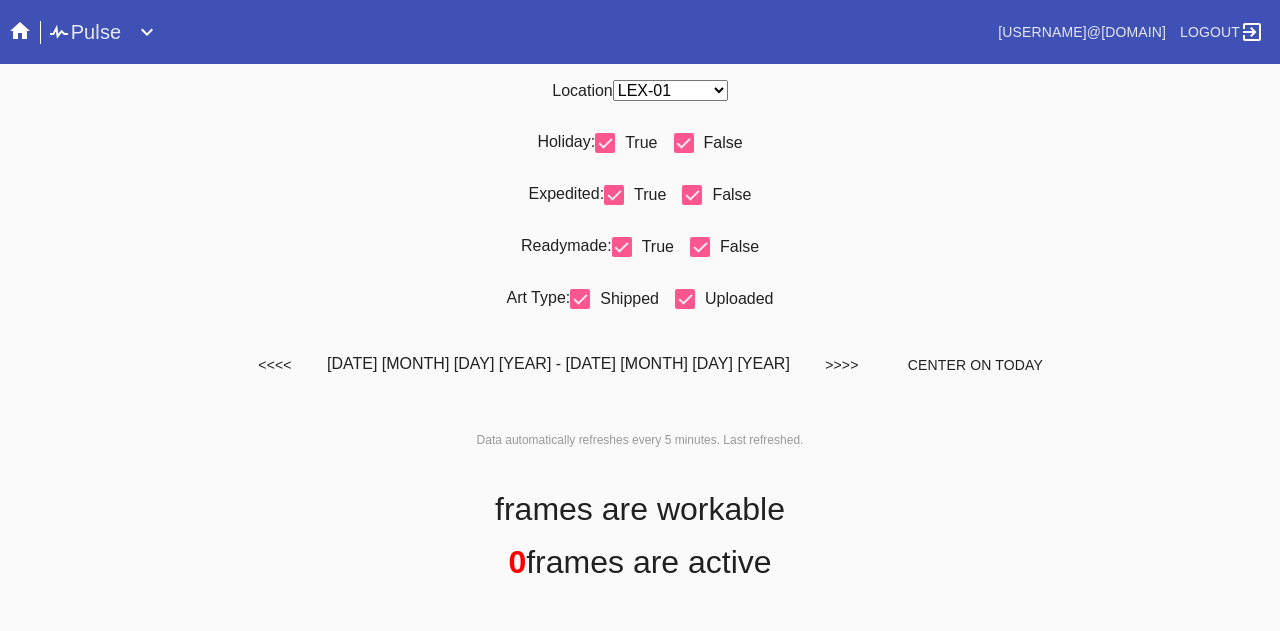 scroll, scrollTop: 0, scrollLeft: 0, axis: both 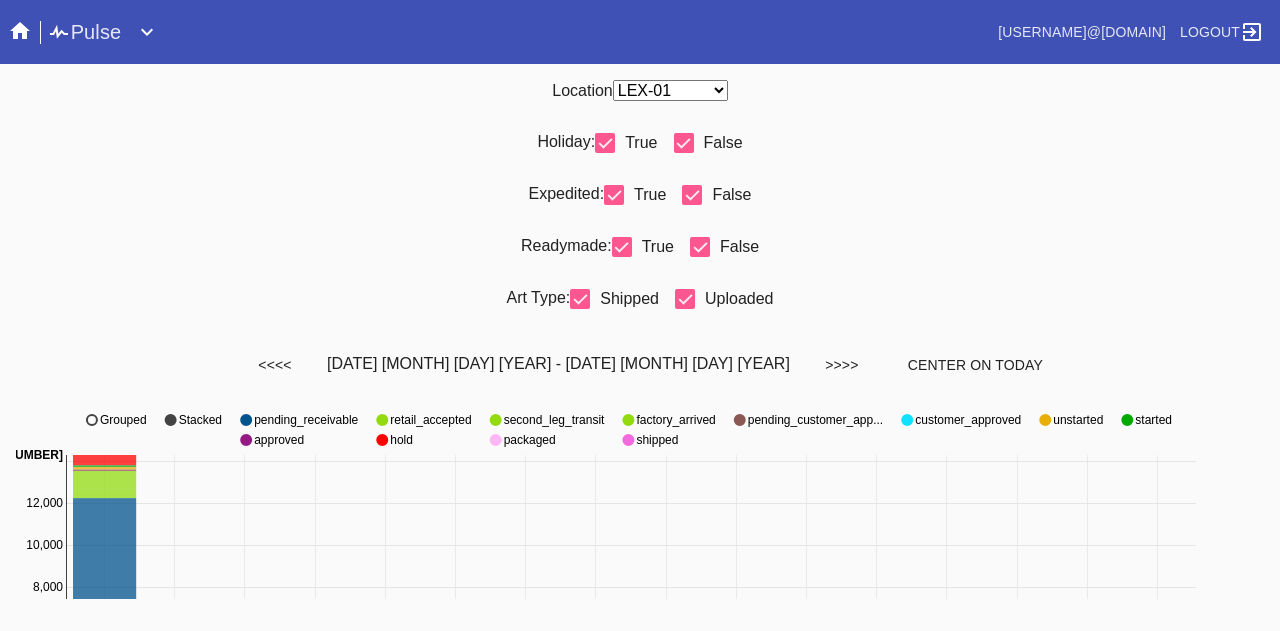 select on "number:31" 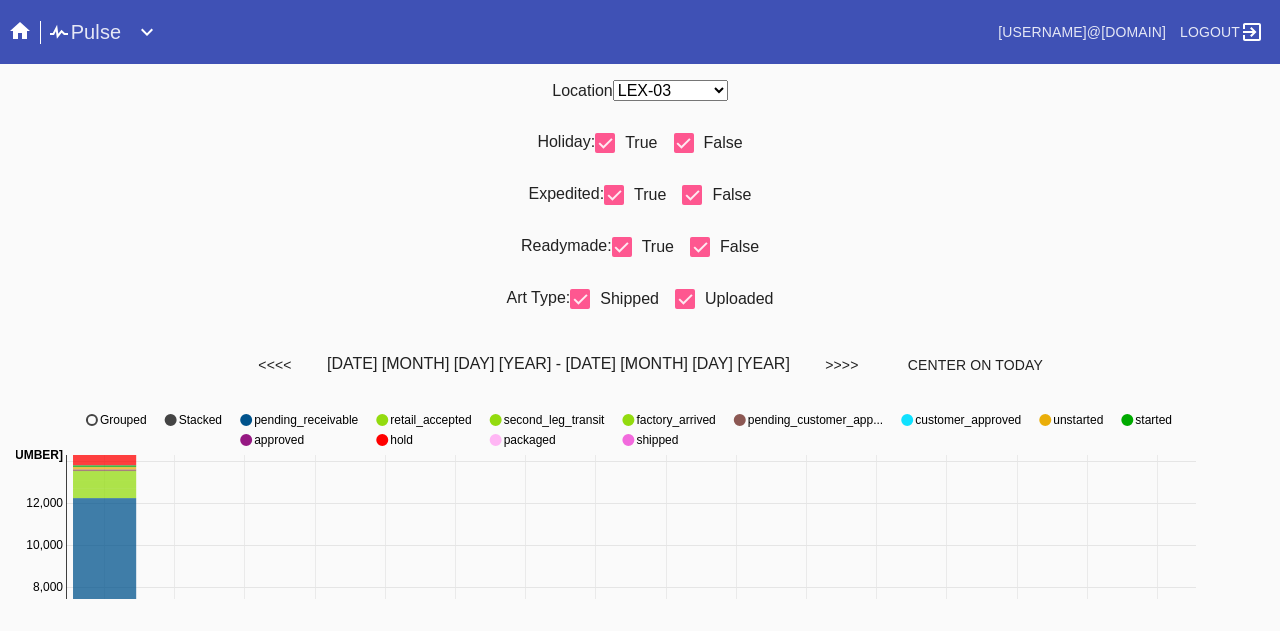 click on "Any Location DCA-05 ELP-01 LAS-01 LEX-01 LEX-03" at bounding box center (670, 90) 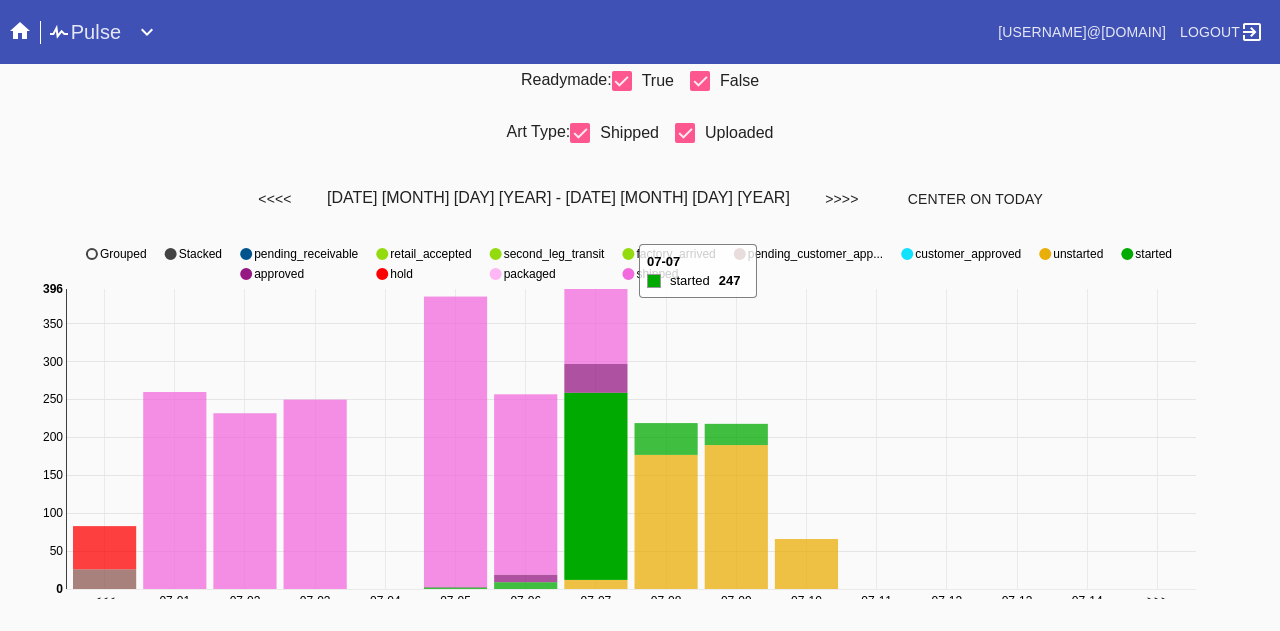 scroll, scrollTop: 0, scrollLeft: 0, axis: both 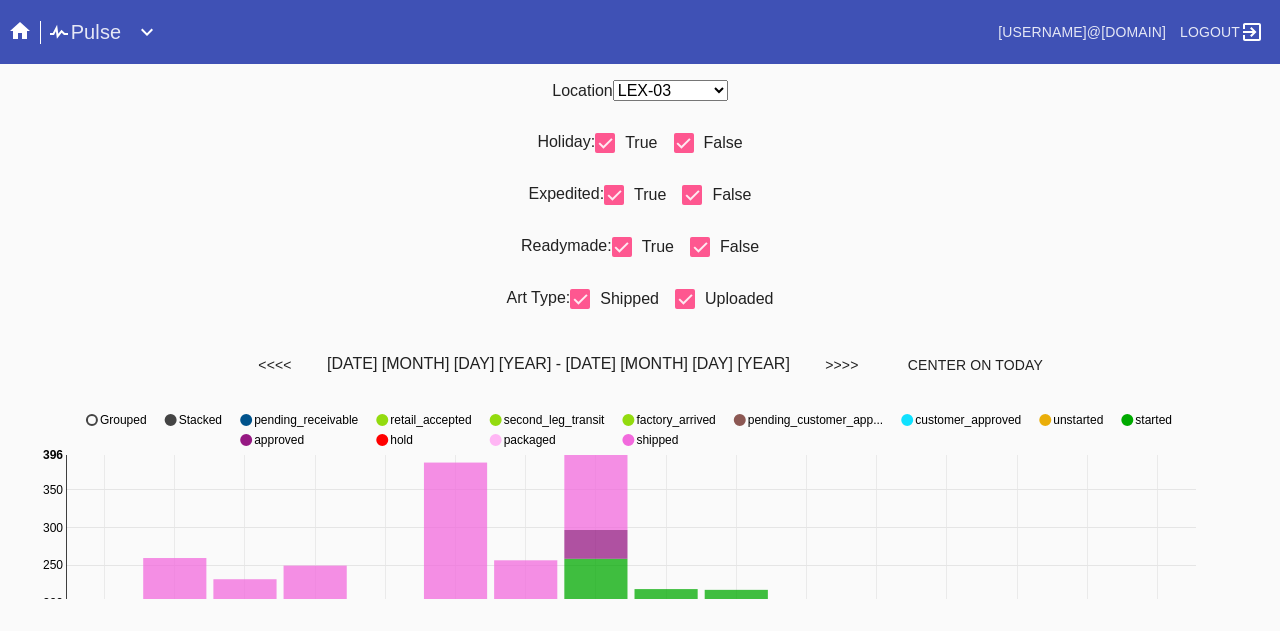 click at bounding box center (684, 143) 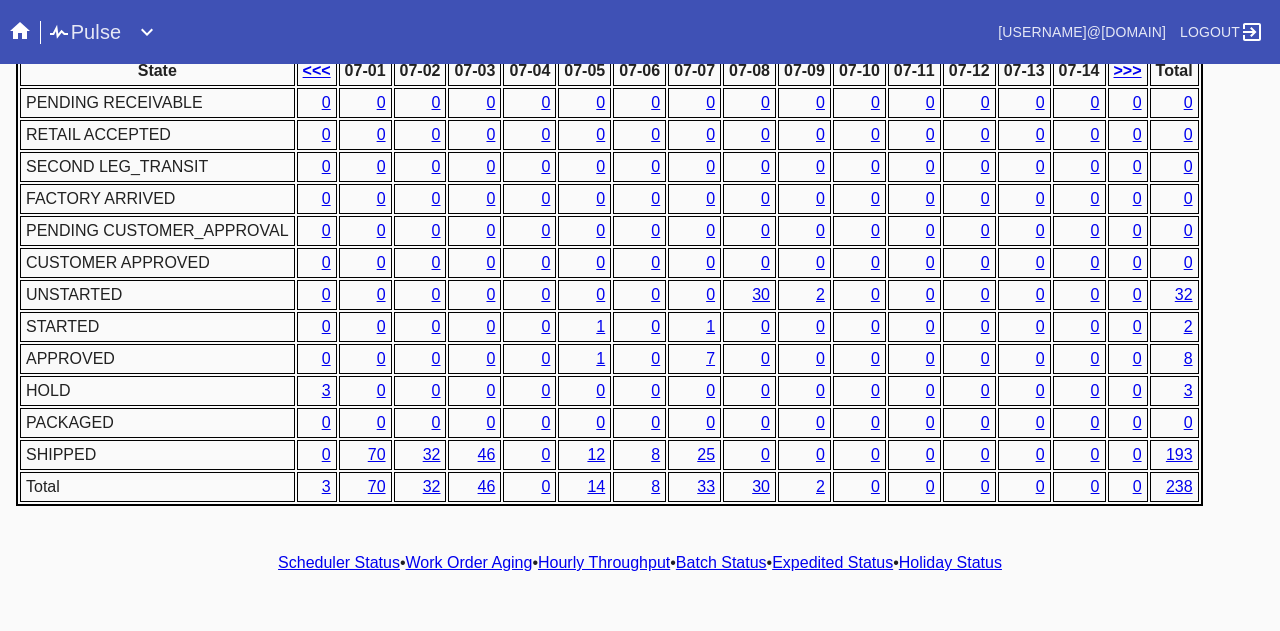 scroll, scrollTop: 1018, scrollLeft: 0, axis: vertical 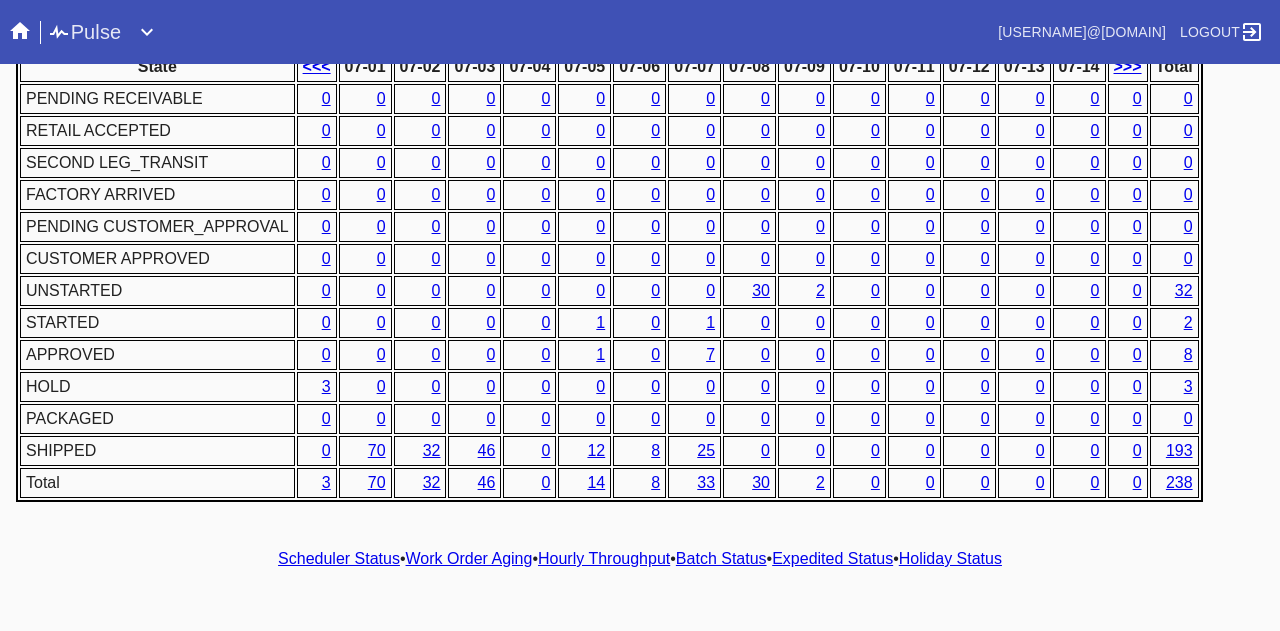 click on "2" at bounding box center [1188, 322] 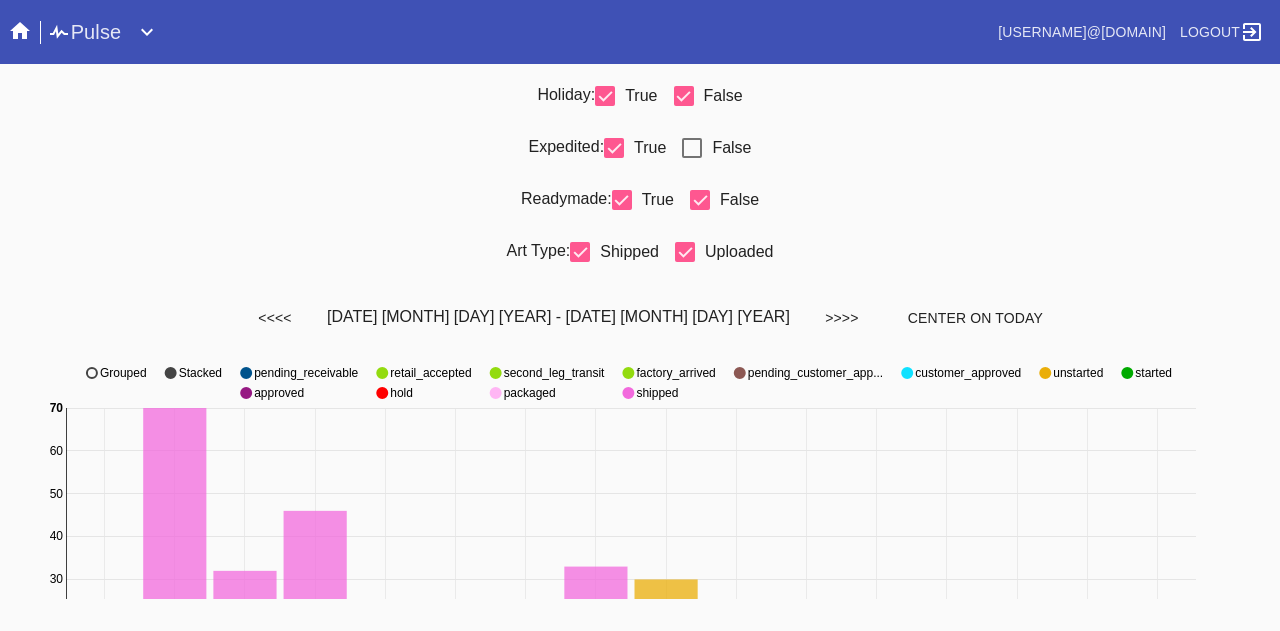 scroll, scrollTop: 0, scrollLeft: 0, axis: both 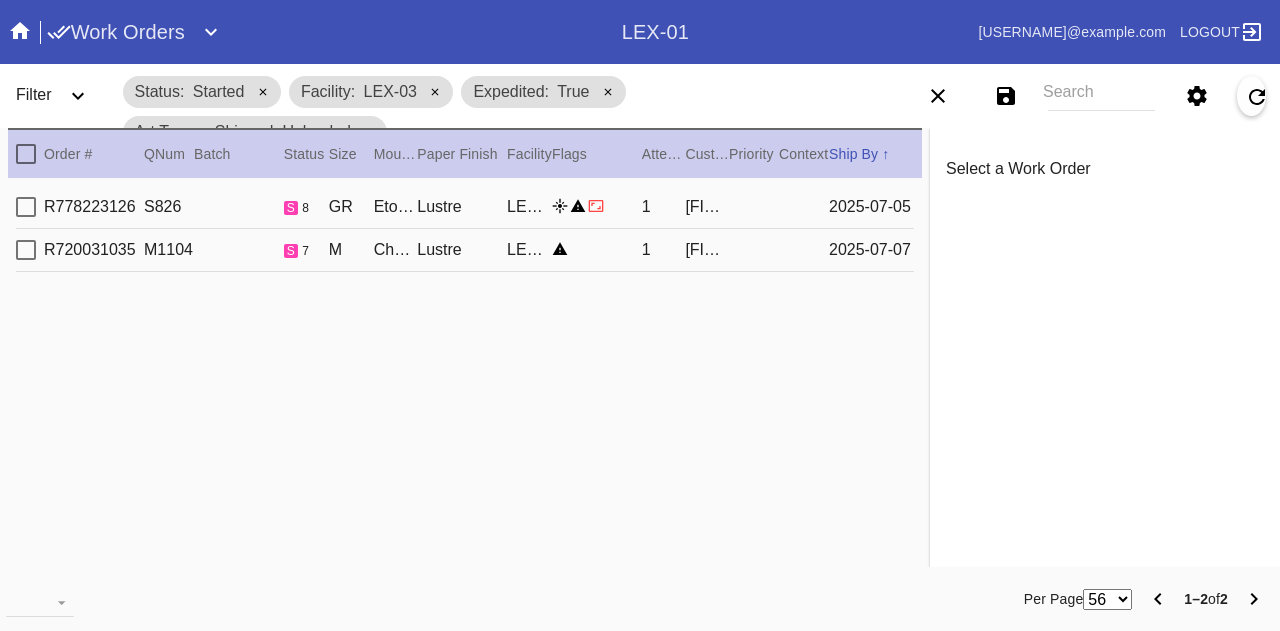 click on "R778223126 S826 s   8 GR Eton / No Mat Lustre LEX-03 1 Anjali Bedi
2025-07-05" at bounding box center (465, 207) 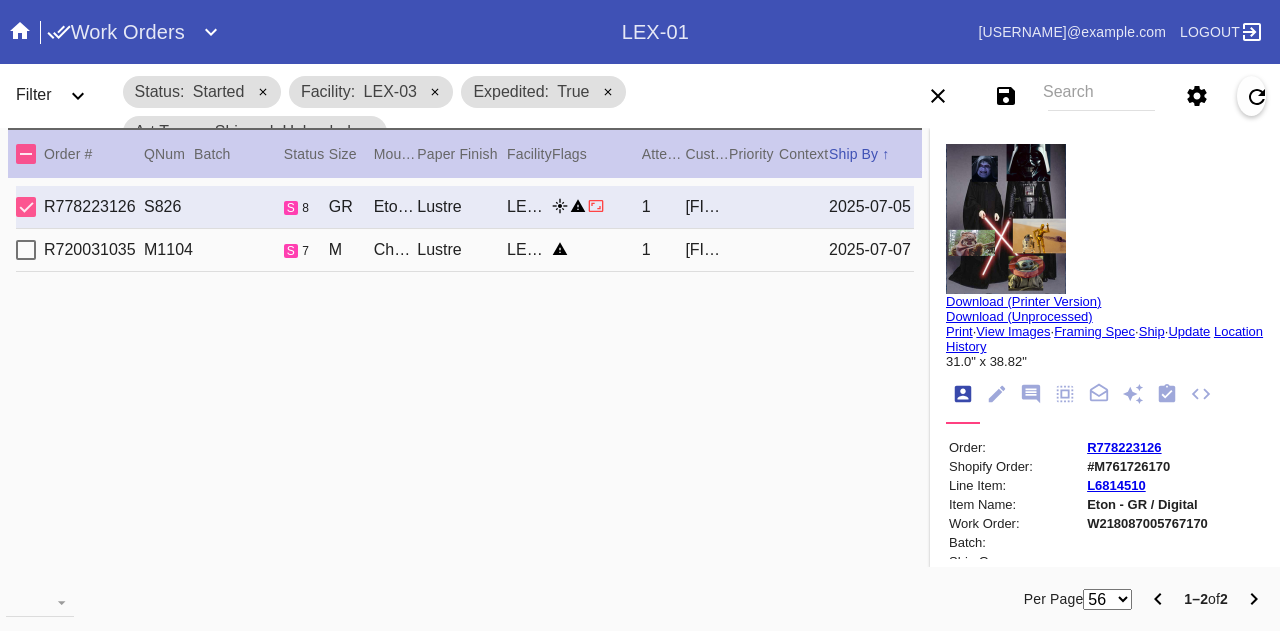 click on "Lustre" at bounding box center [462, 207] 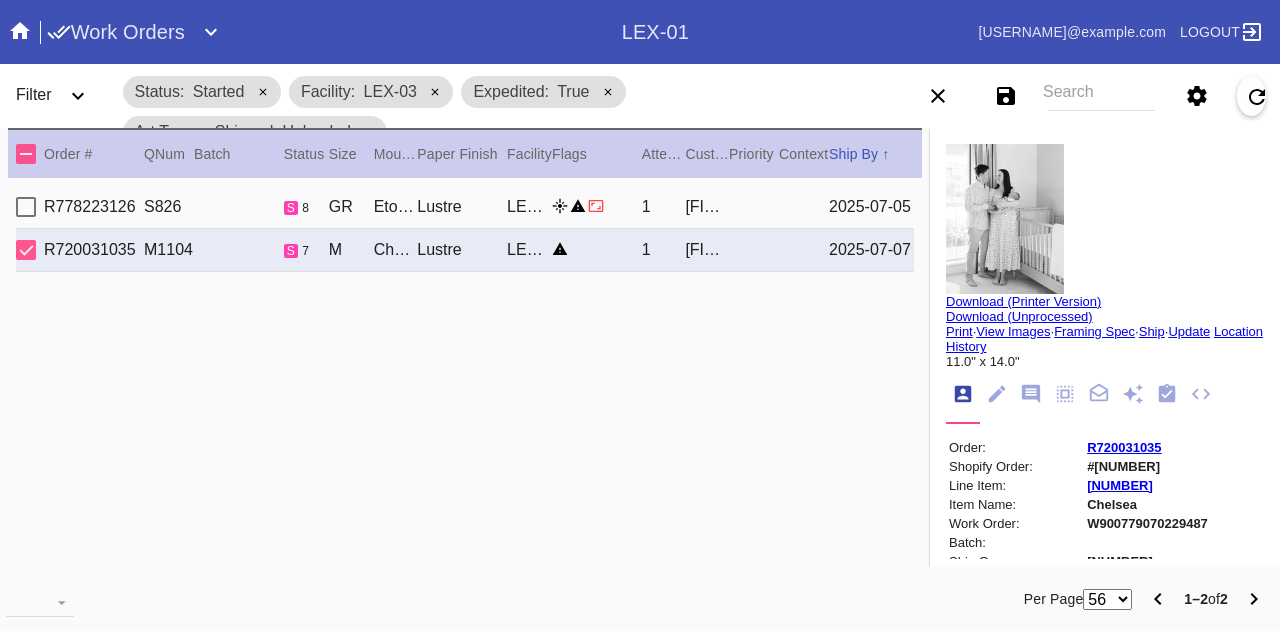 click on "Lustre" at bounding box center [462, 207] 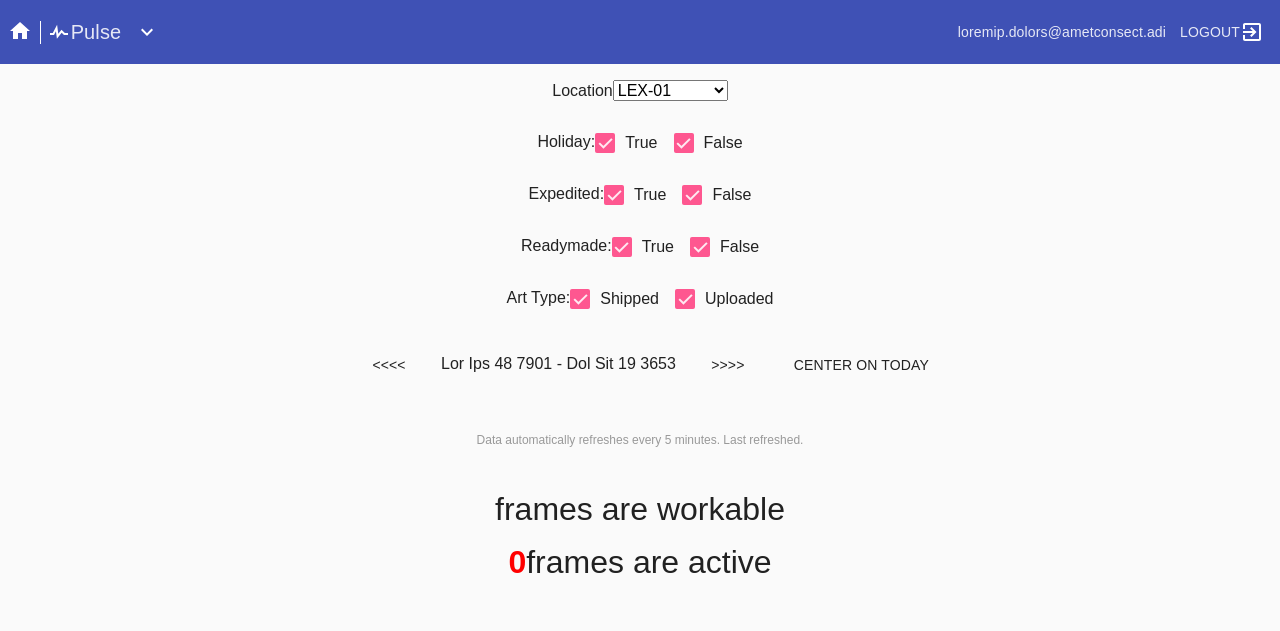 scroll, scrollTop: 0, scrollLeft: 0, axis: both 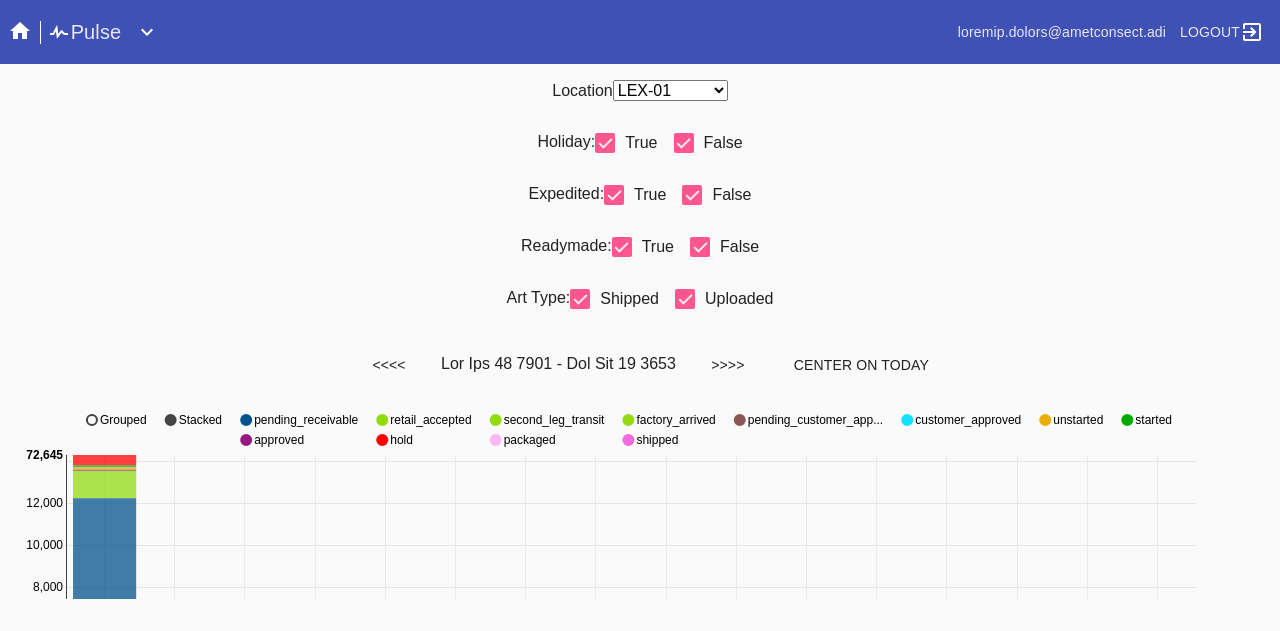 select on "number:31" 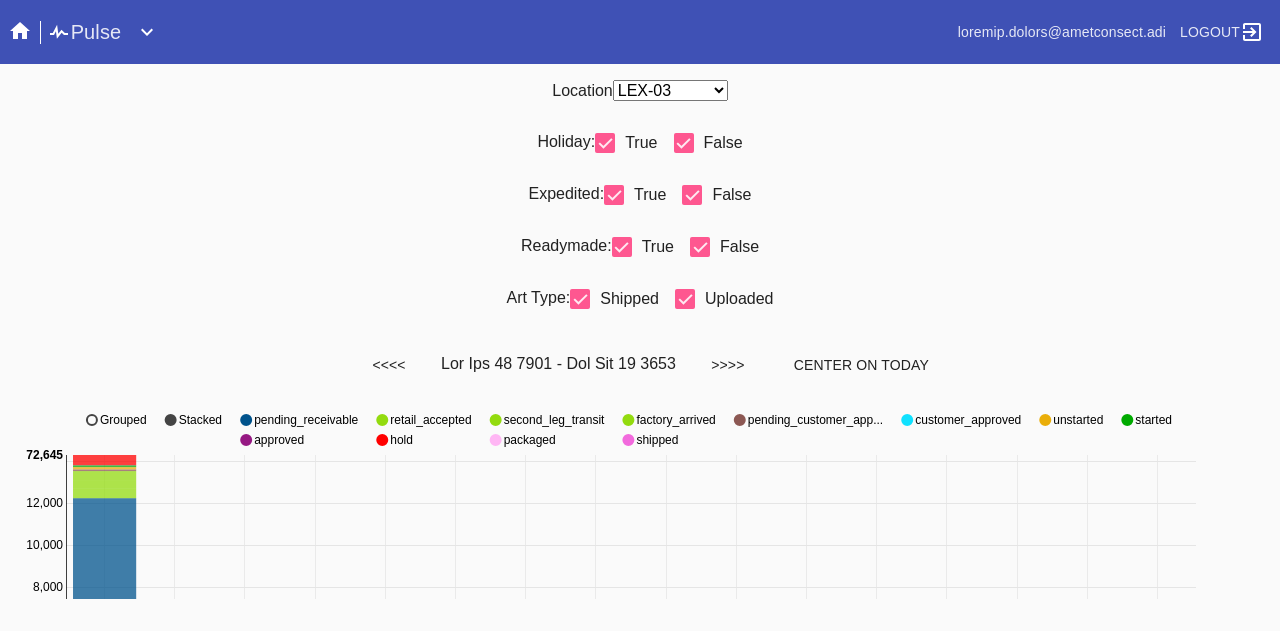 click on "Any Location DCA-05 ELP-01 LAS-01 LEX-01 LEX-03" at bounding box center (670, 90) 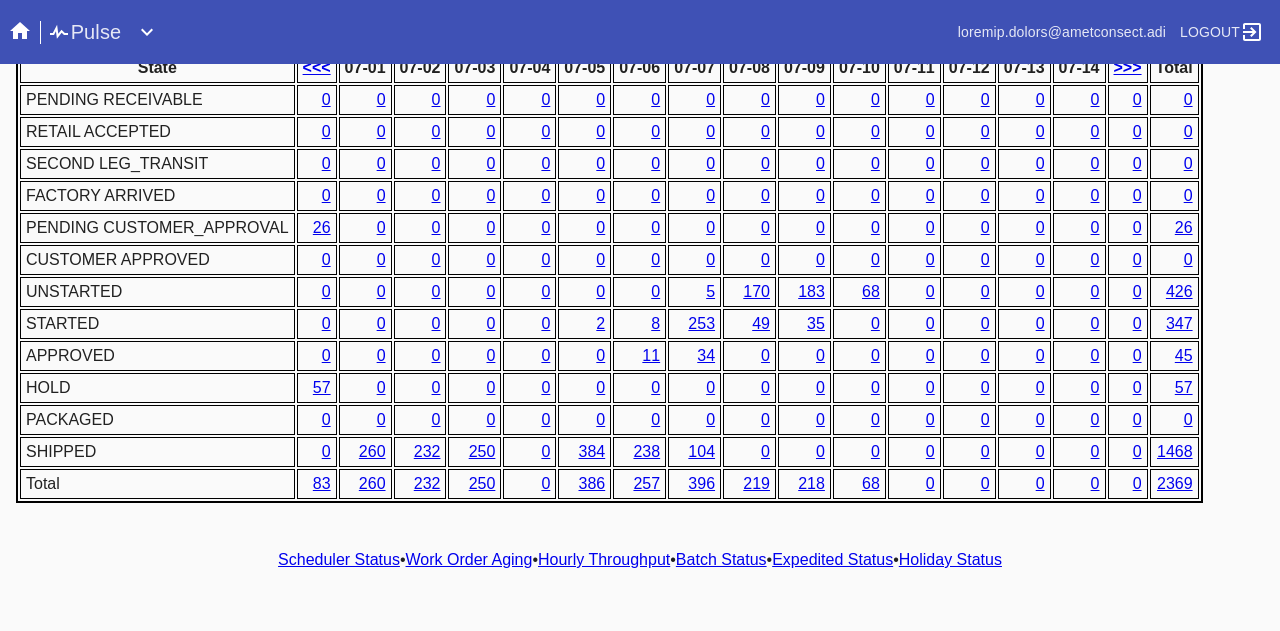 scroll, scrollTop: 1018, scrollLeft: 0, axis: vertical 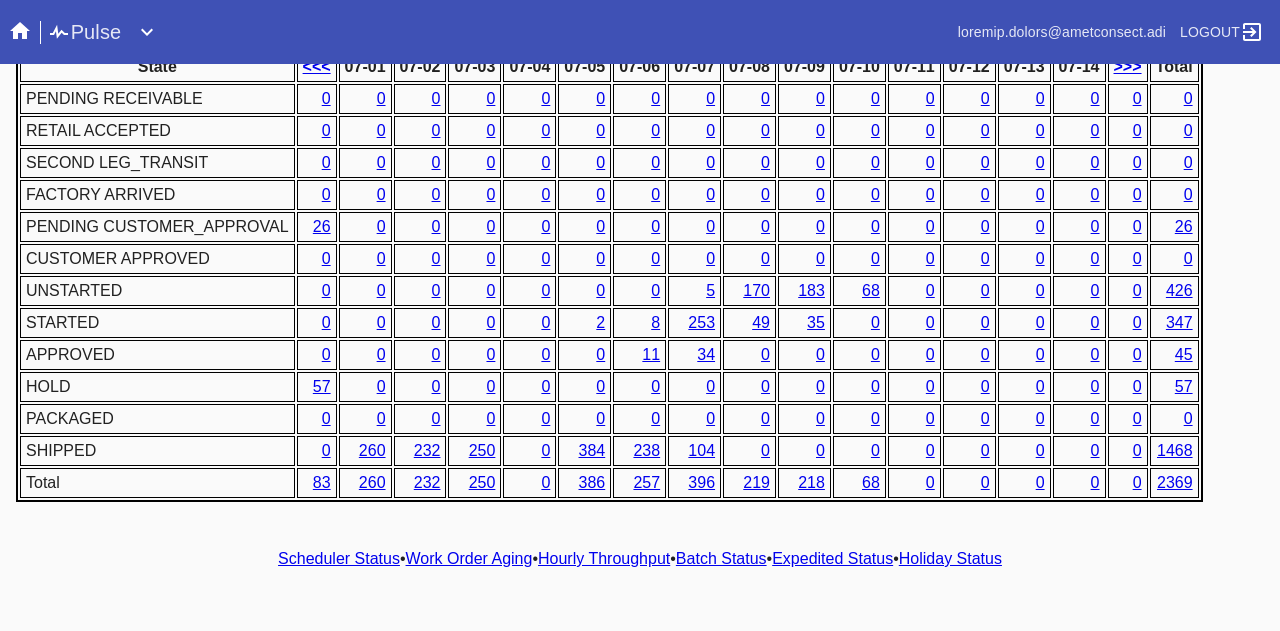 click on "2" at bounding box center (600, 322) 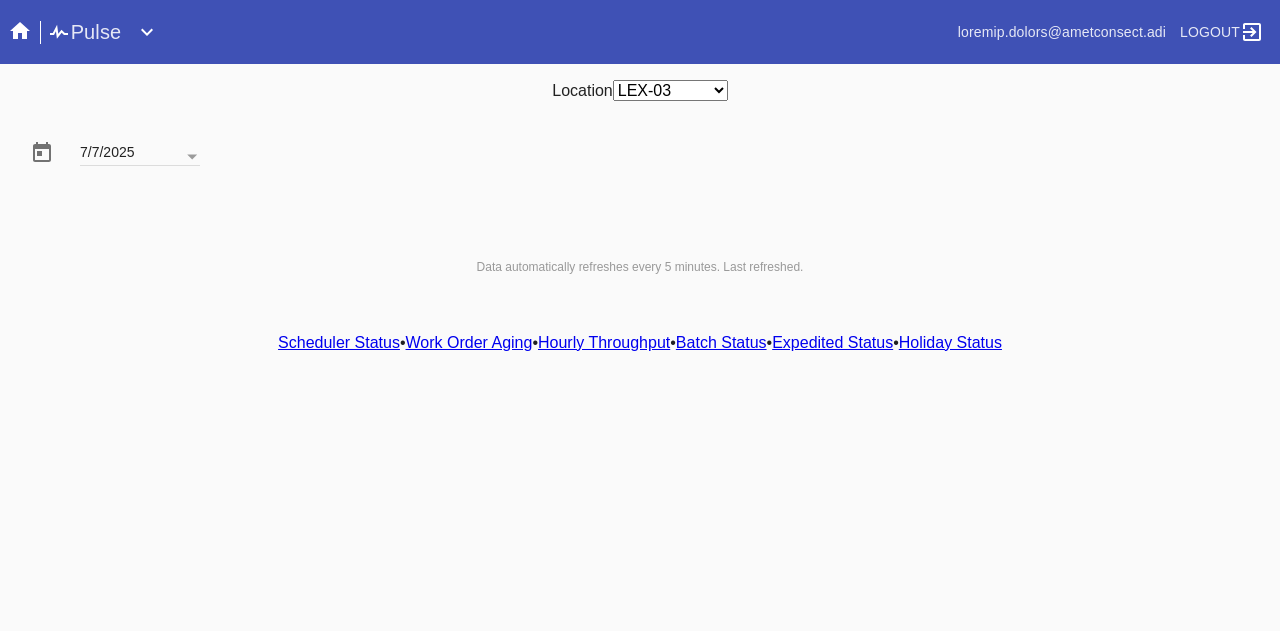 scroll, scrollTop: 0, scrollLeft: 0, axis: both 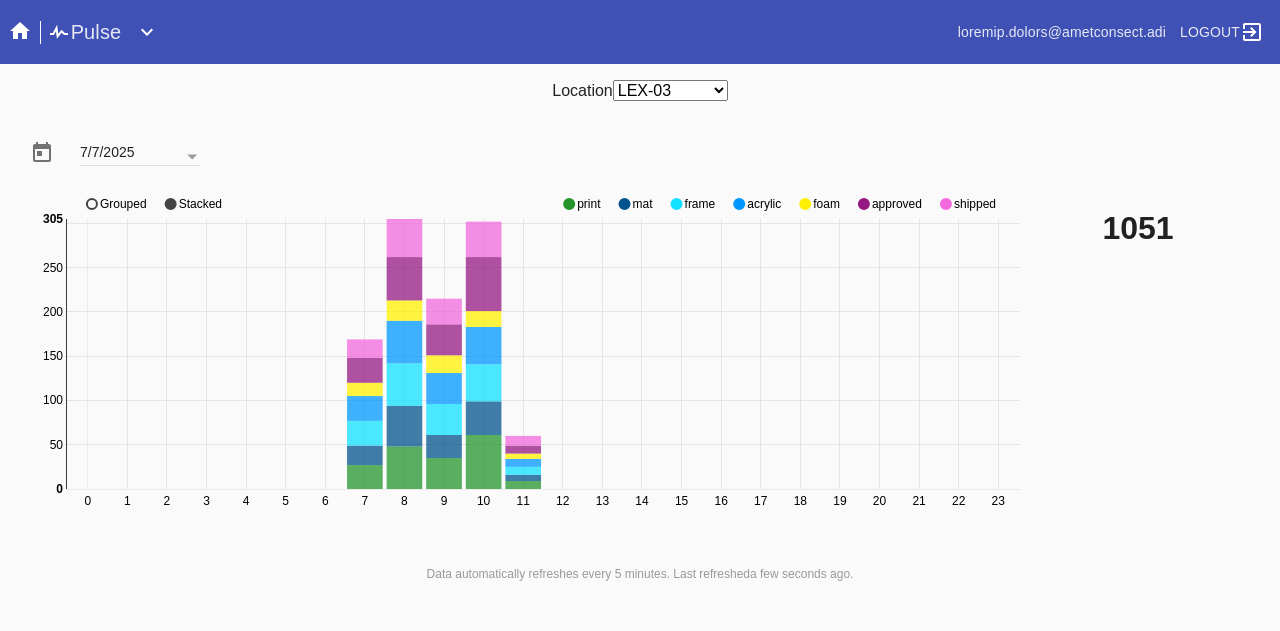 click on "approved" at bounding box center [589, 204] 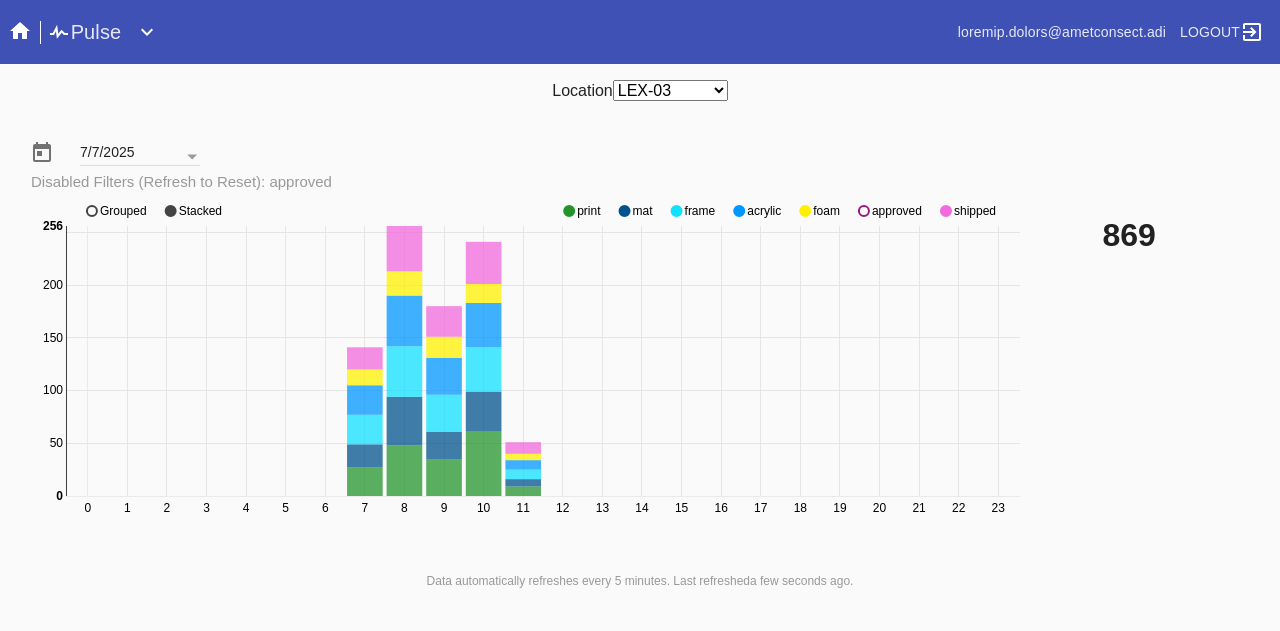 click on "approved" at bounding box center [589, 211] 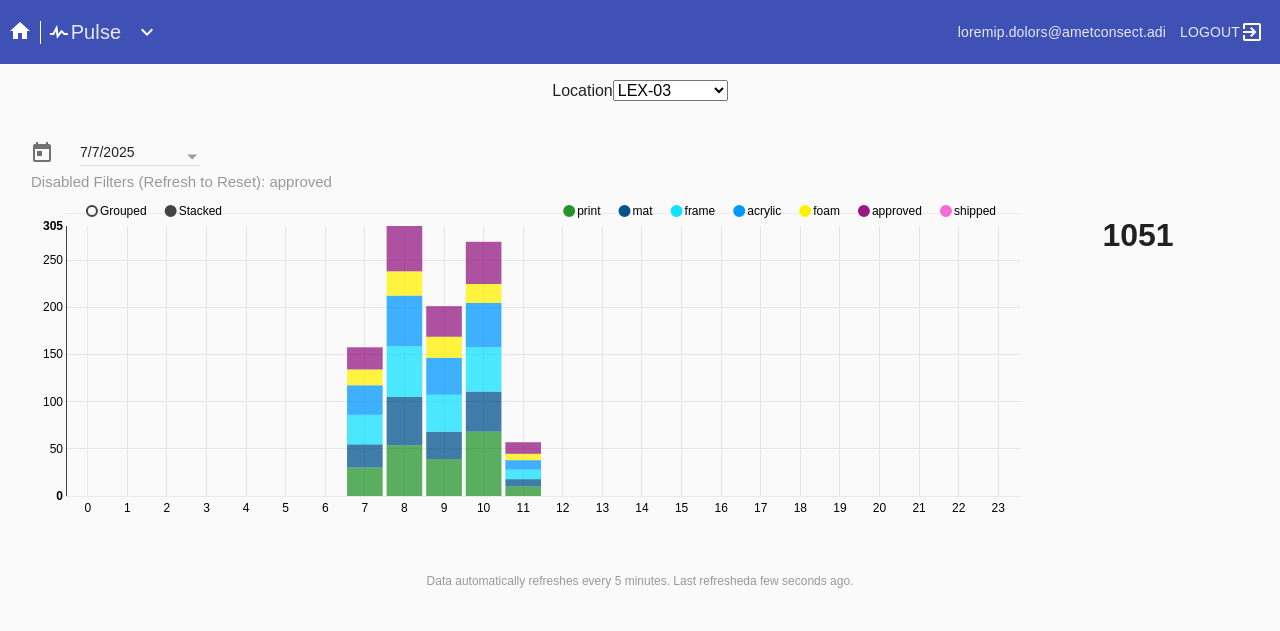 click on "approved" at bounding box center (589, 211) 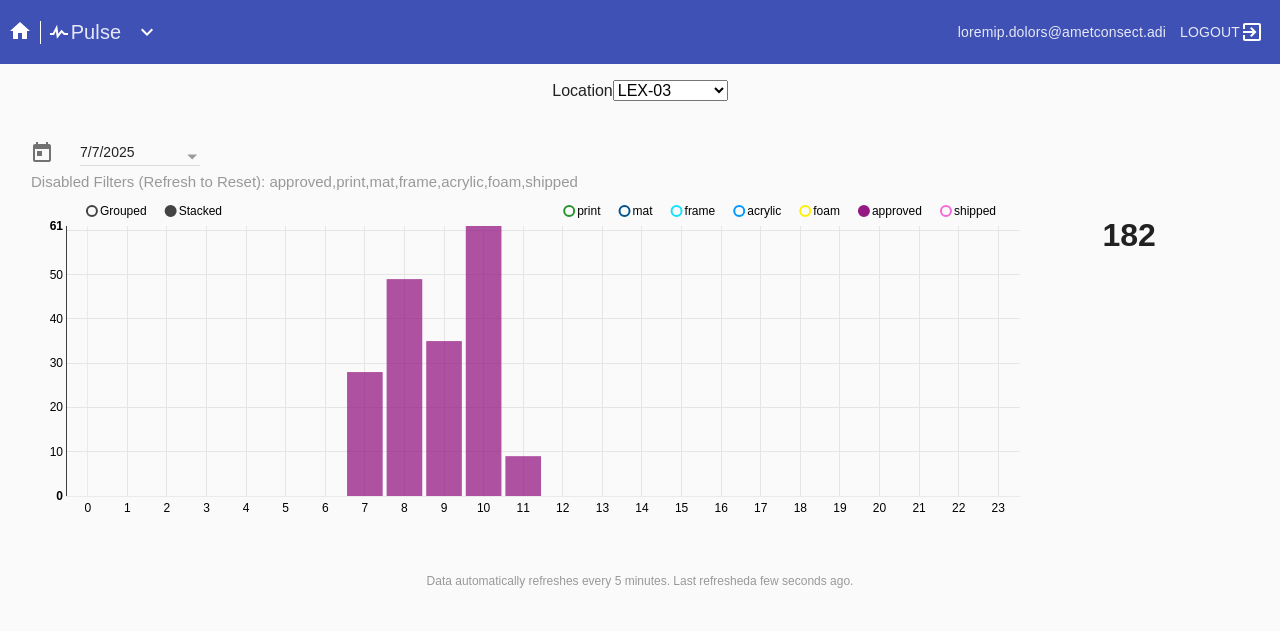 click on "shipped" at bounding box center [589, 211] 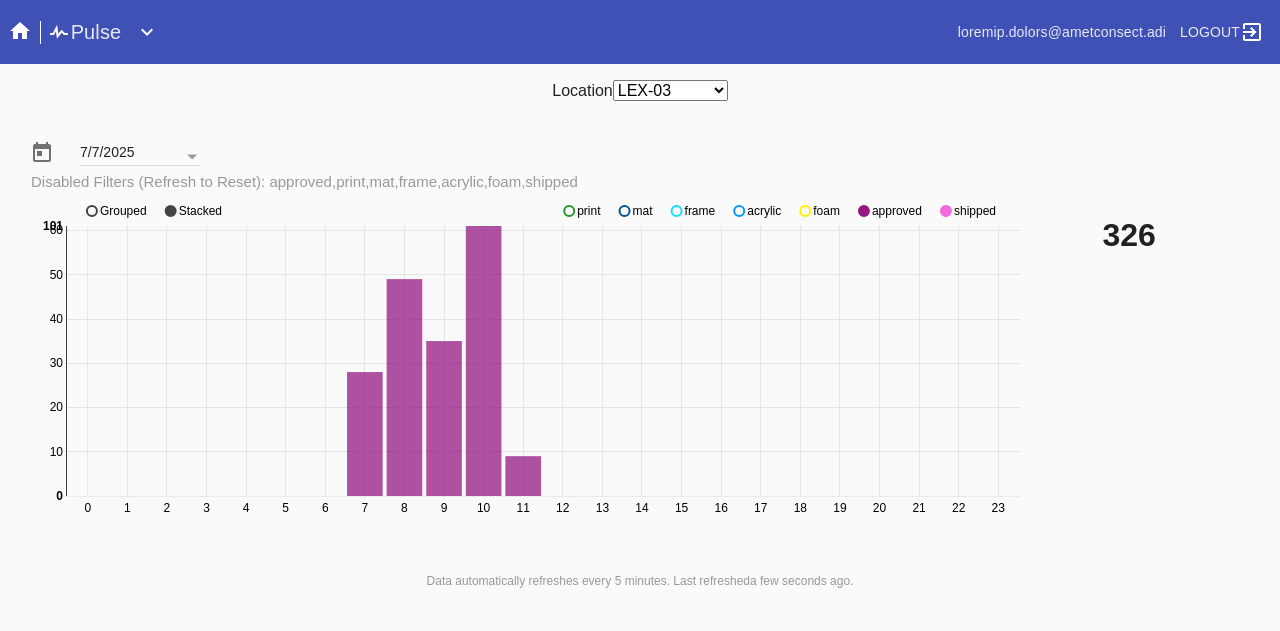 click on "shipped" at bounding box center (589, 211) 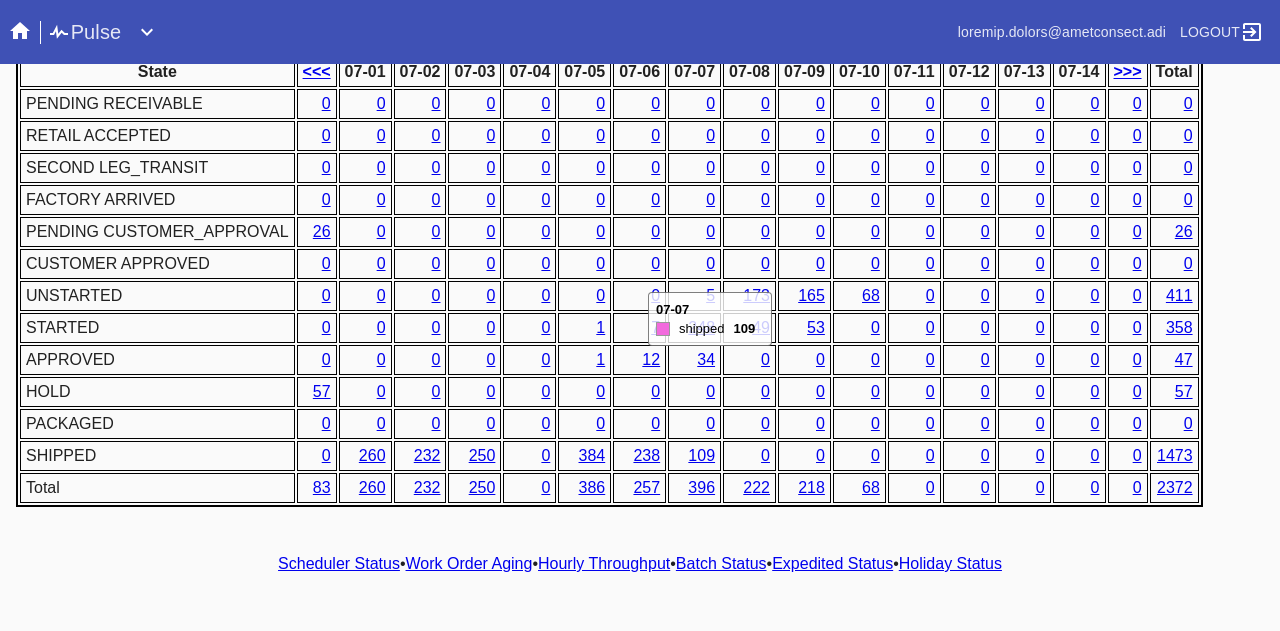 scroll, scrollTop: 1018, scrollLeft: 0, axis: vertical 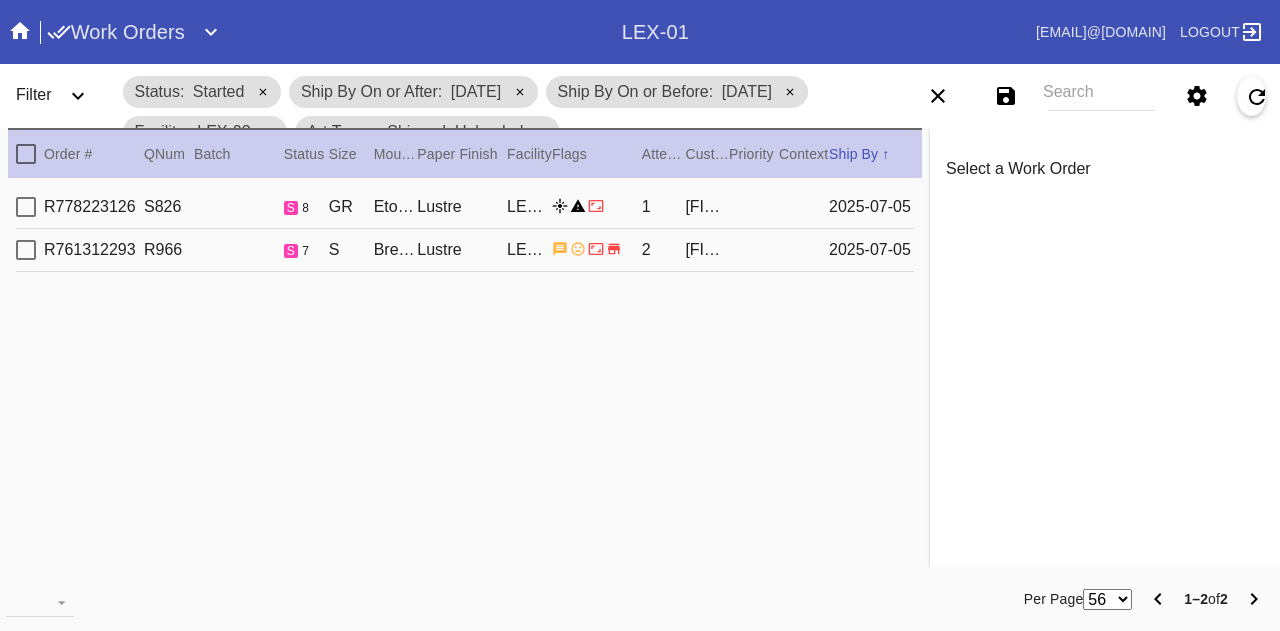 click on "R761312293 R966 s 7 S Brera / No Mat Lustre LEX-03 2 [FIRST] [LAST]
[DATE]" at bounding box center [465, 250] 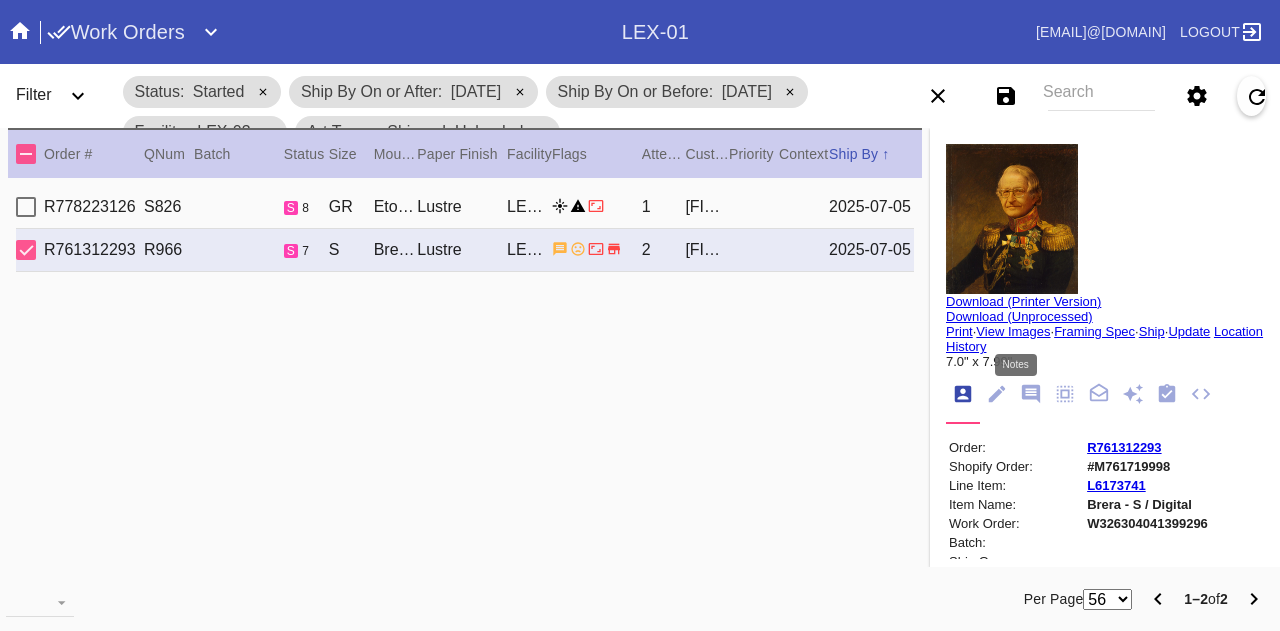 click at bounding box center [1031, 394] 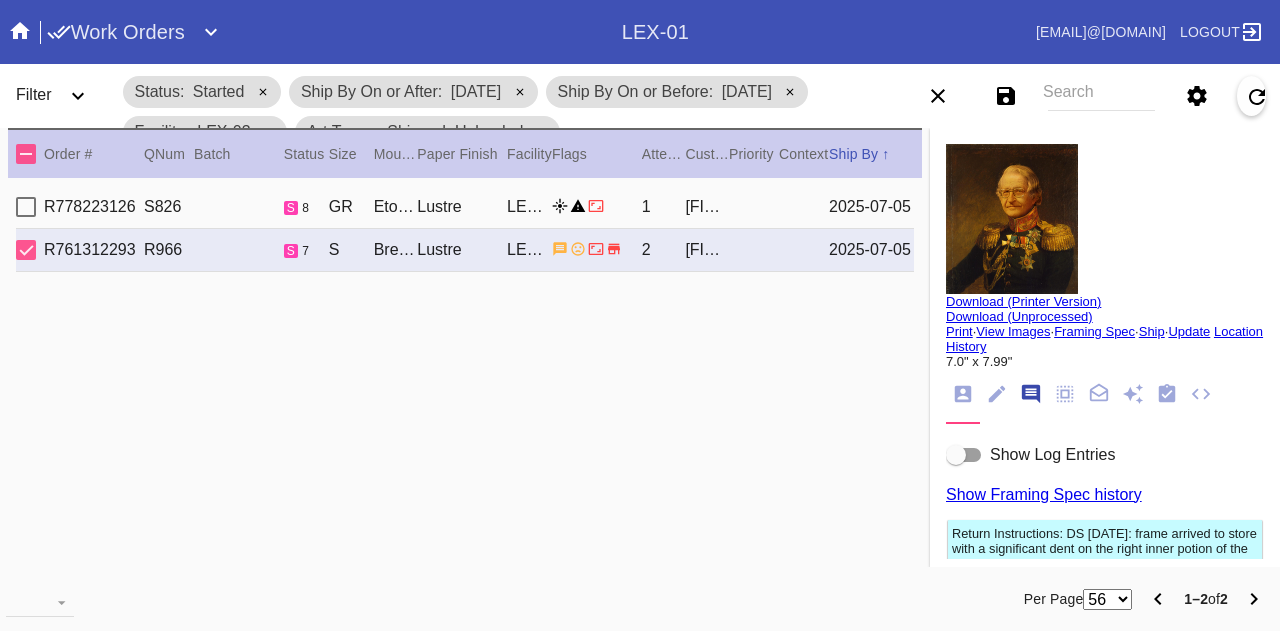 scroll, scrollTop: 122, scrollLeft: 0, axis: vertical 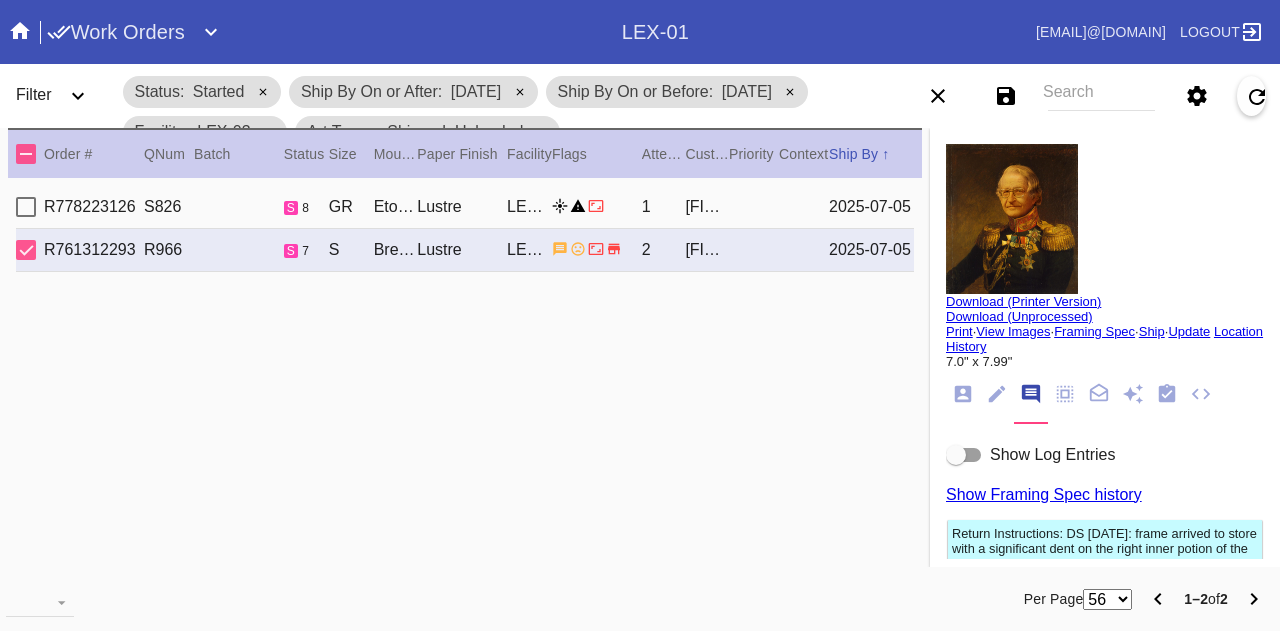 click at bounding box center [964, 455] 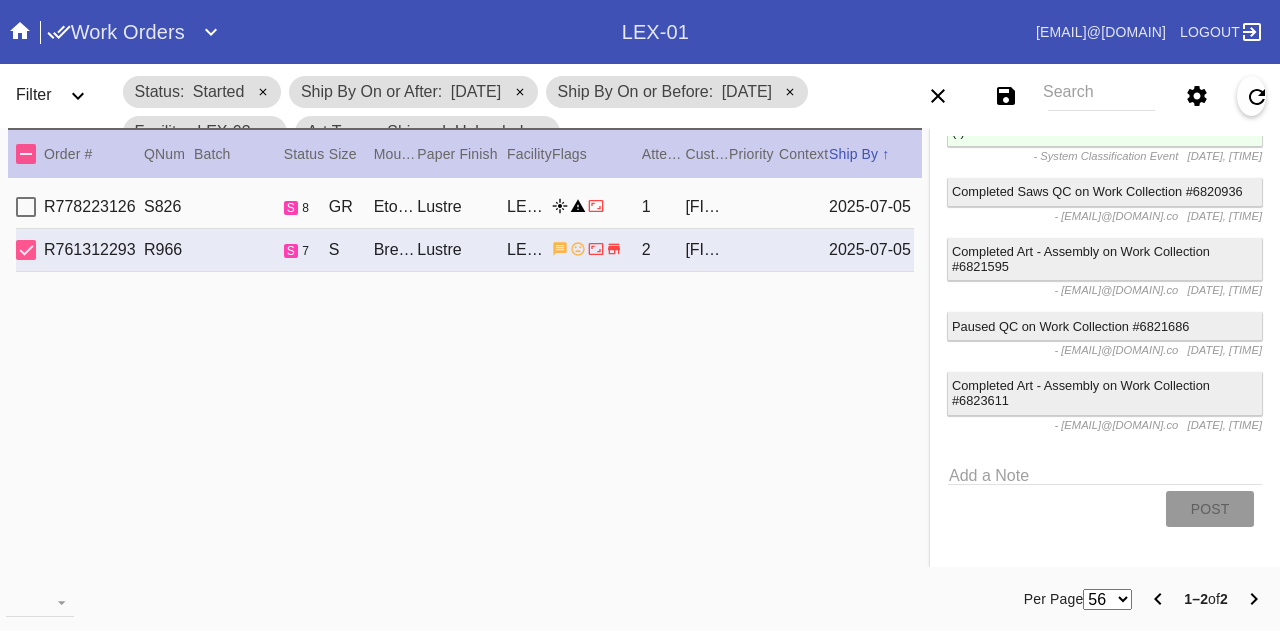 scroll, scrollTop: 2852, scrollLeft: 0, axis: vertical 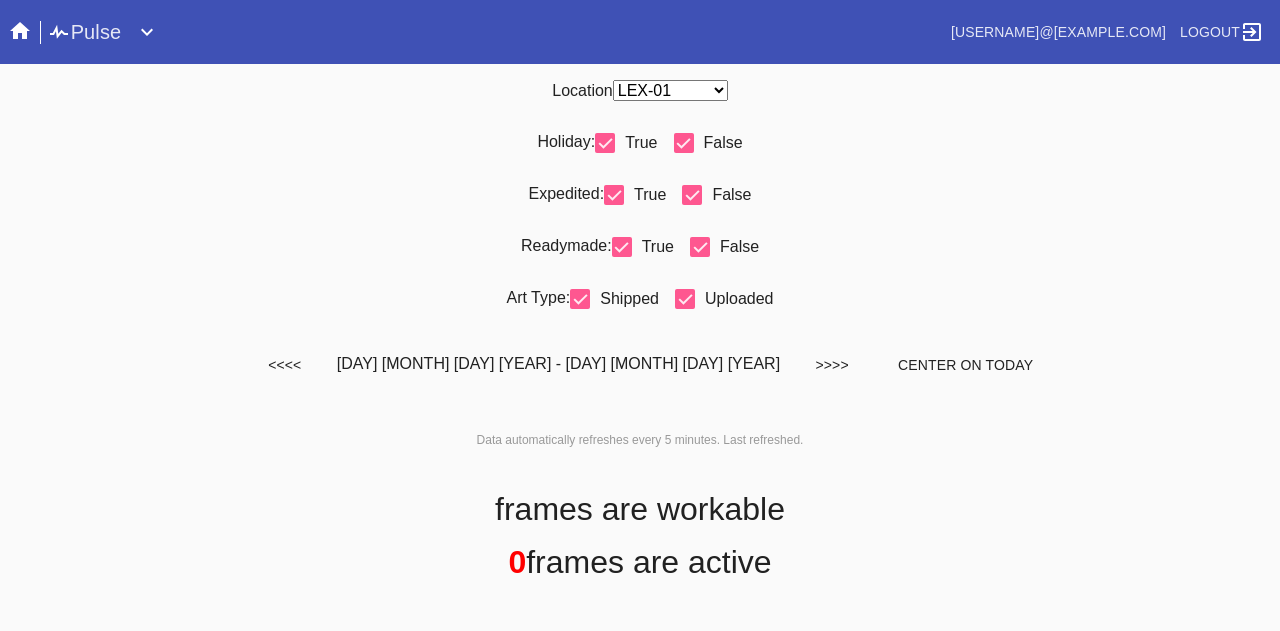 click on "Any Location DCA-05 ELP-01 LAS-01 LEX-01 LEX-03" at bounding box center [670, 90] 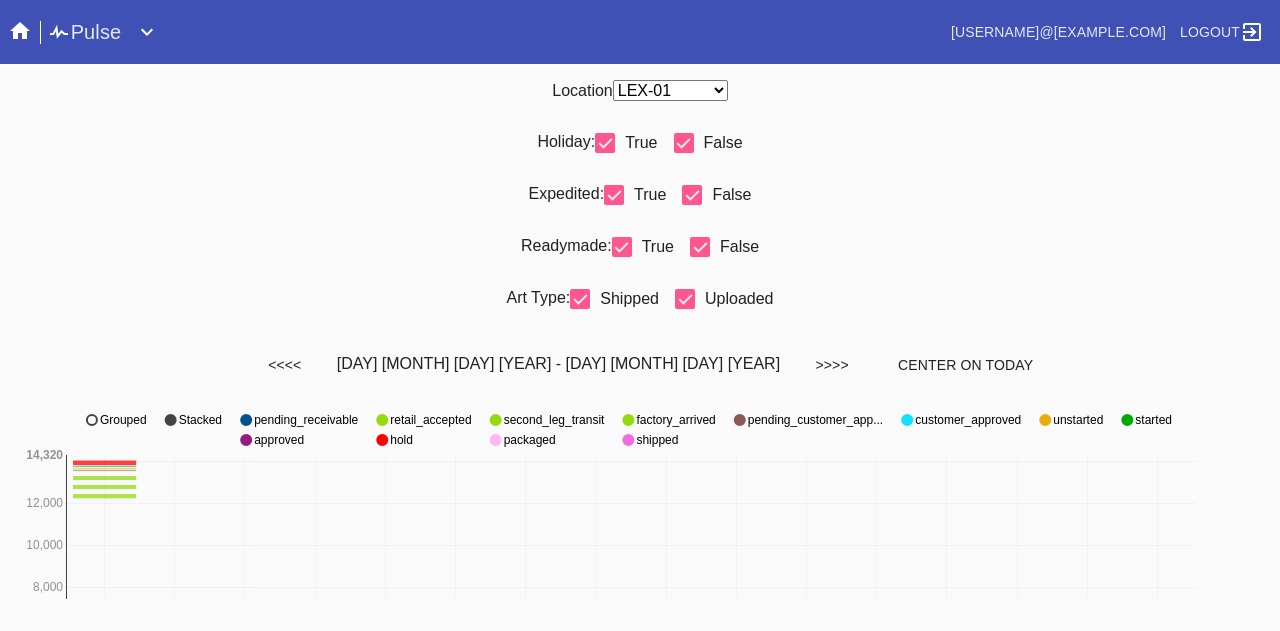select on "number:31" 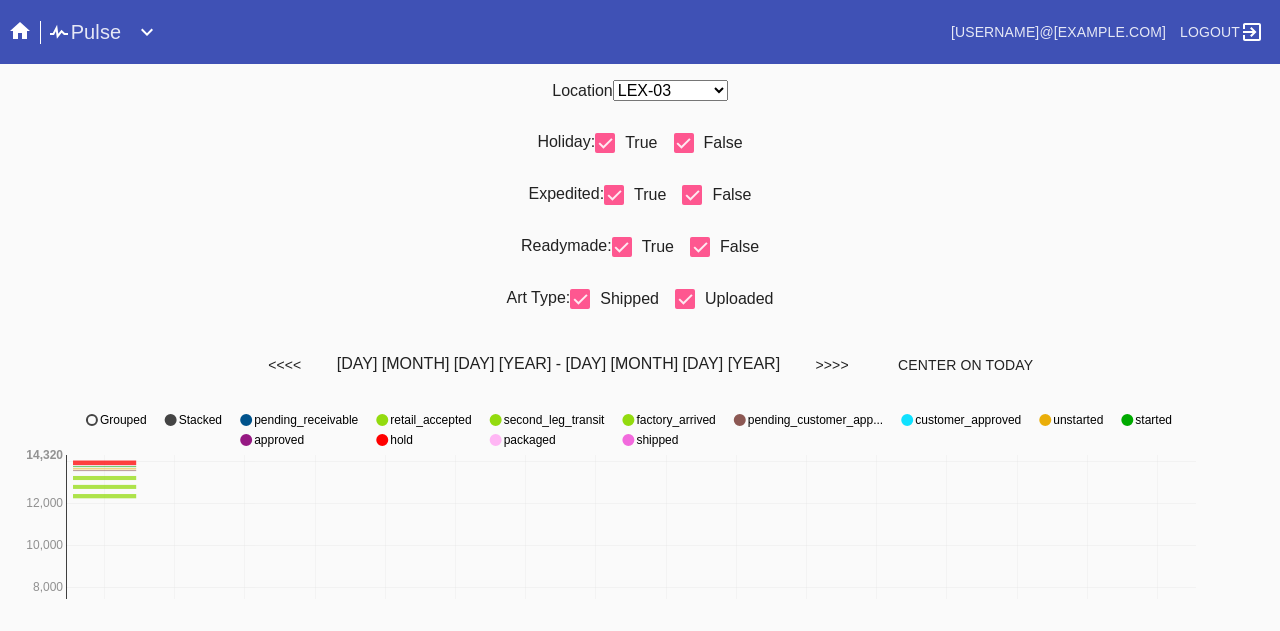 click on "Any Location DCA-05 ELP-01 LAS-01 LEX-01 LEX-03" at bounding box center [670, 90] 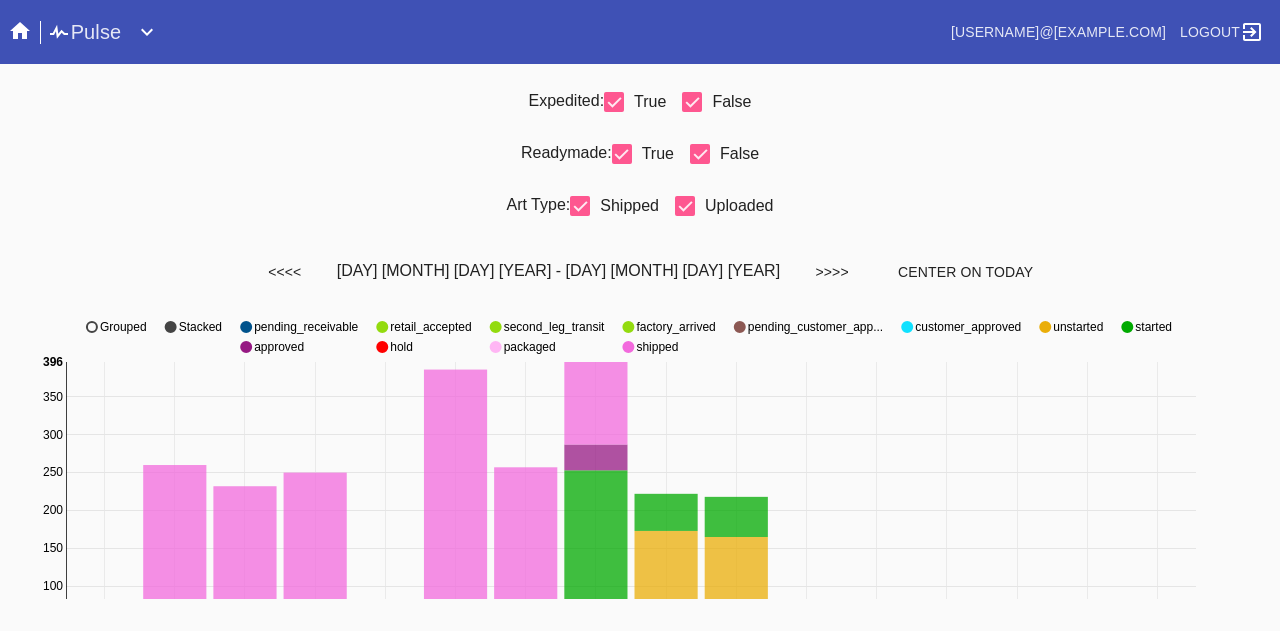 scroll, scrollTop: 0, scrollLeft: 0, axis: both 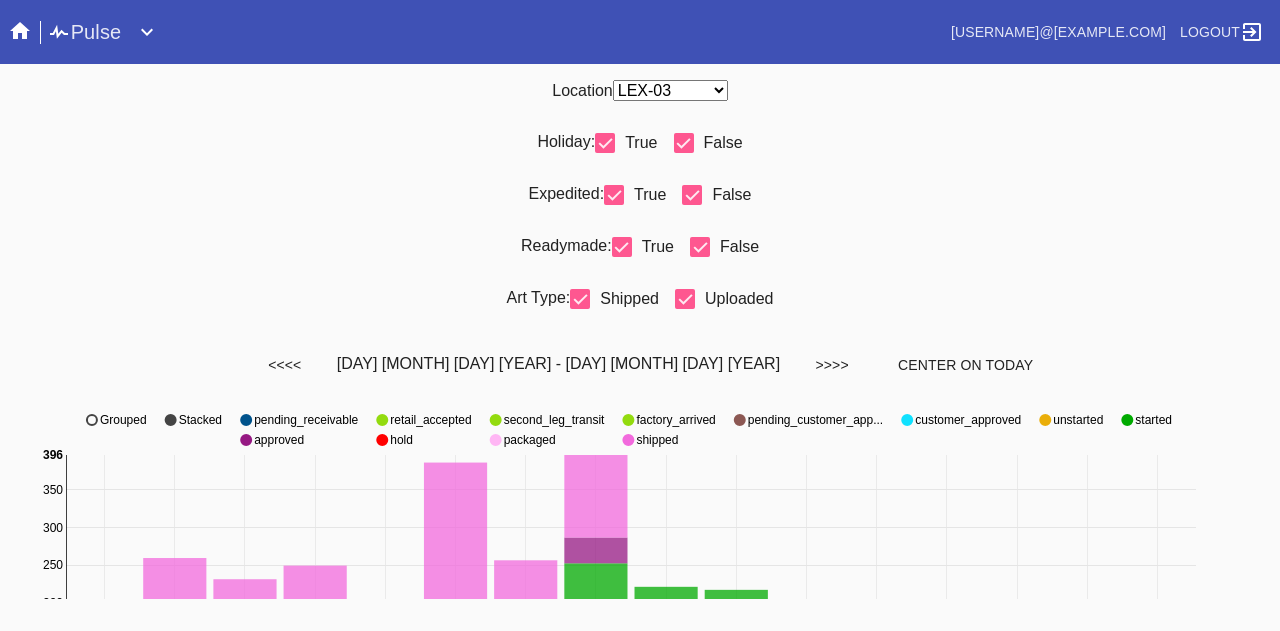 click at bounding box center [684, 143] 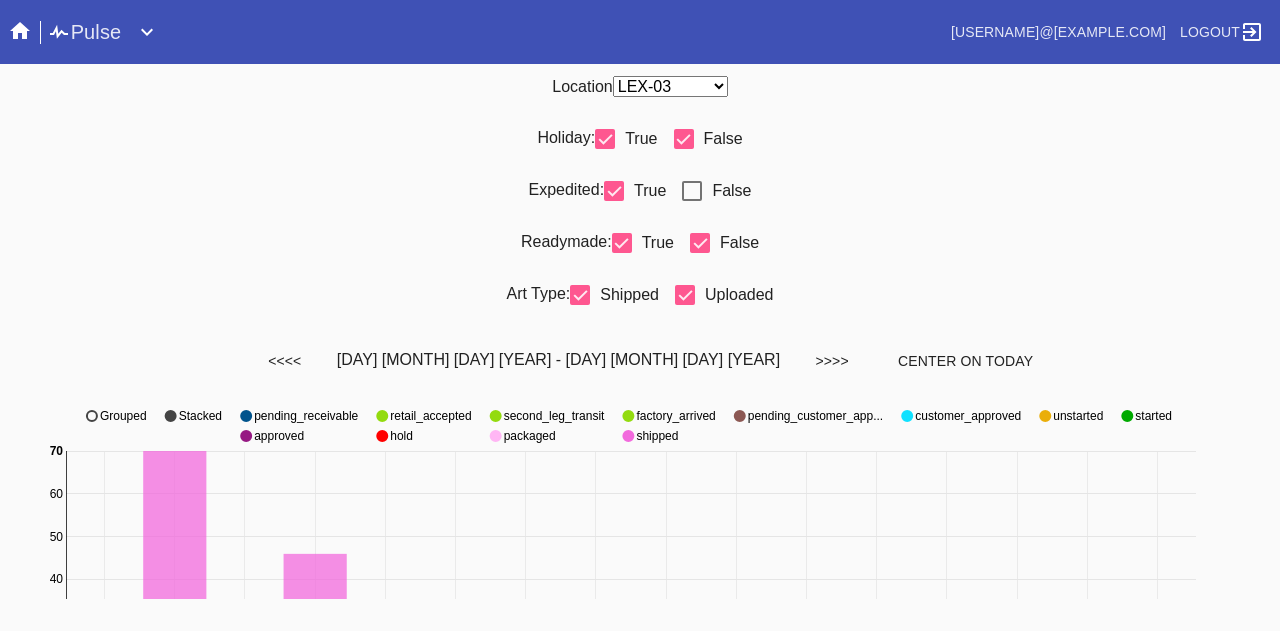 scroll, scrollTop: 0, scrollLeft: 0, axis: both 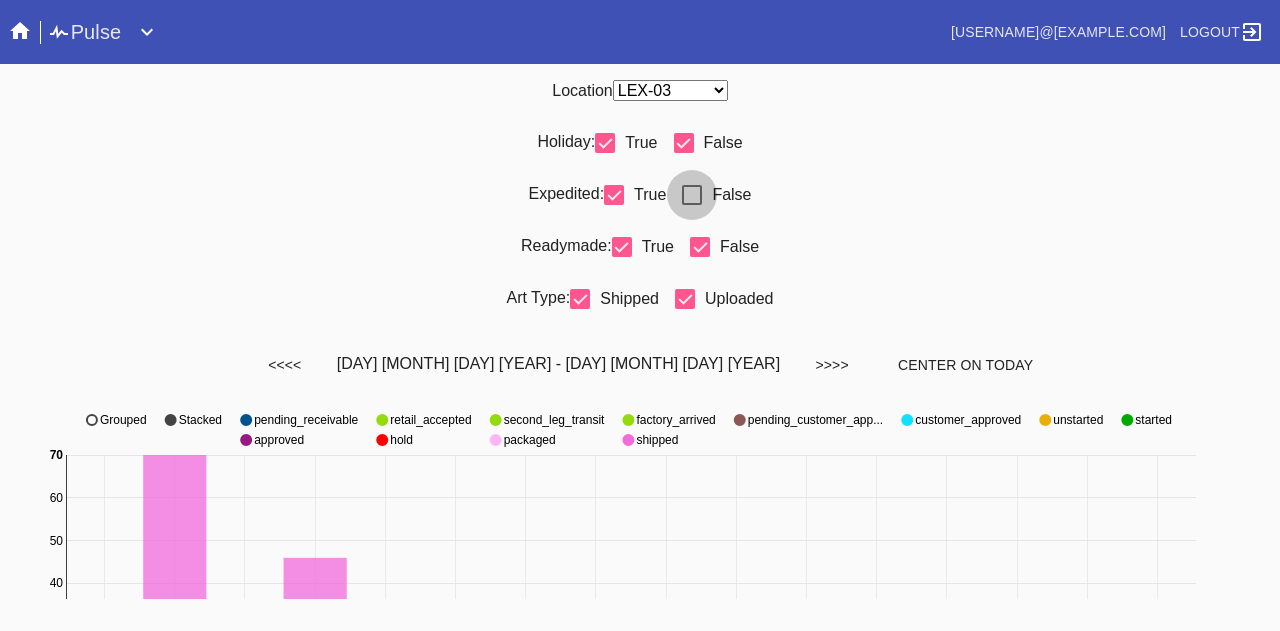 click at bounding box center [692, 195] 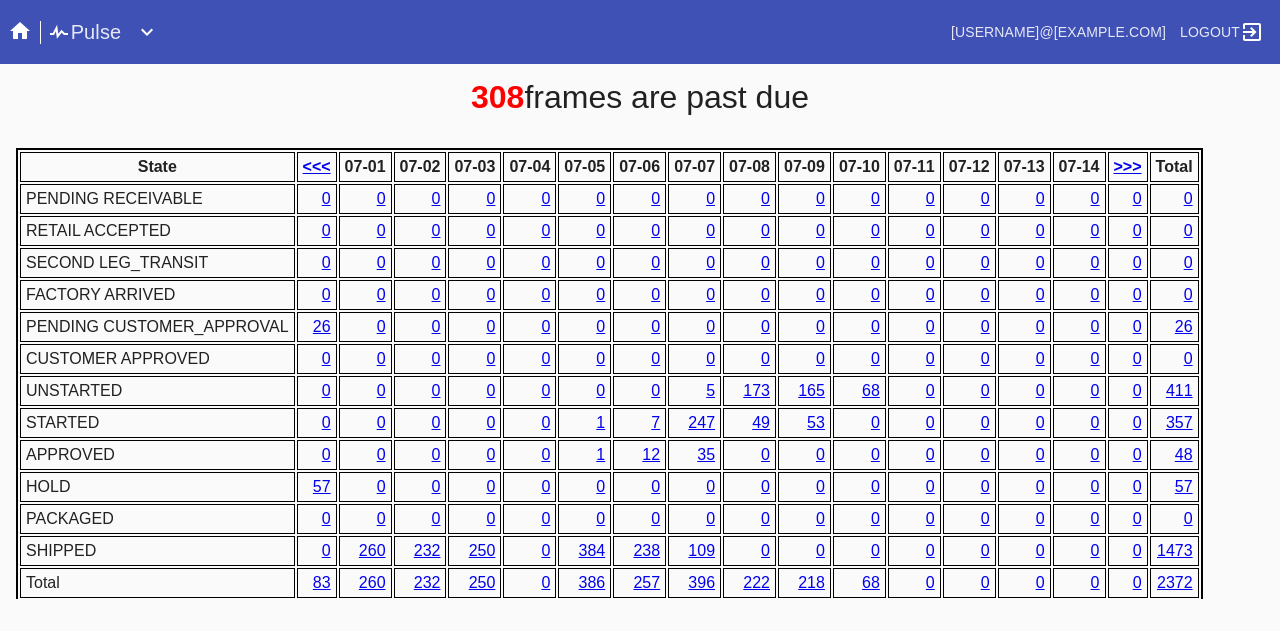 scroll, scrollTop: 1018, scrollLeft: 0, axis: vertical 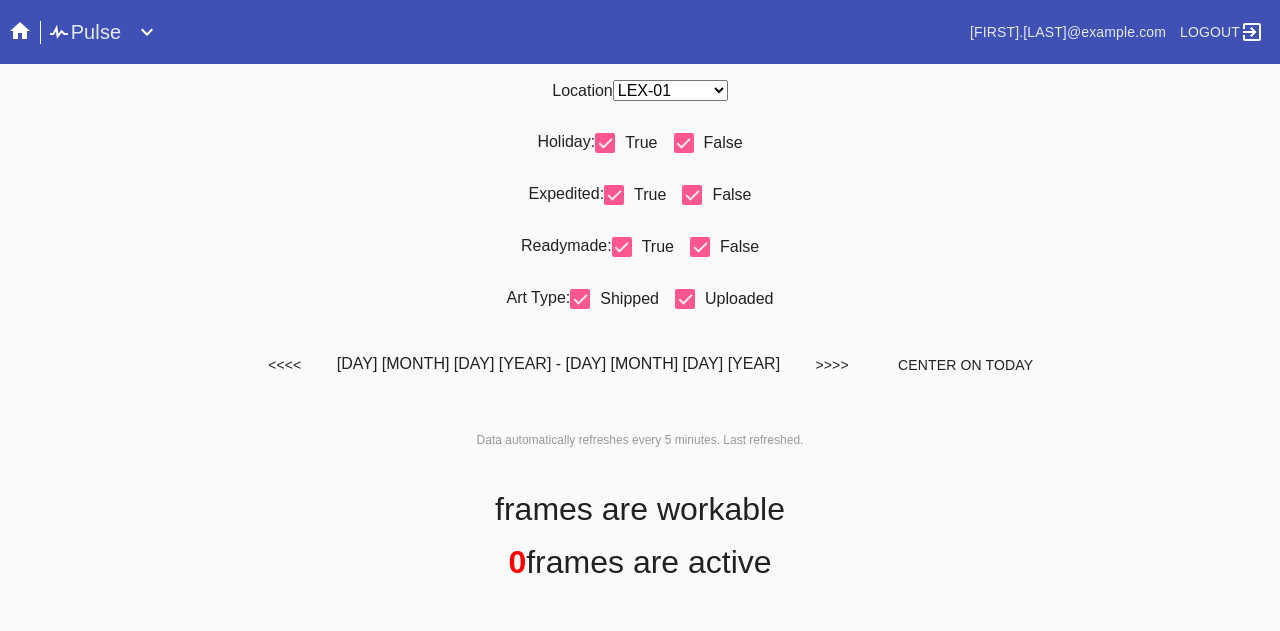 click on "Any Location DCA-05 ELP-01 LAS-01 LEX-01 LEX-03" at bounding box center (670, 90) 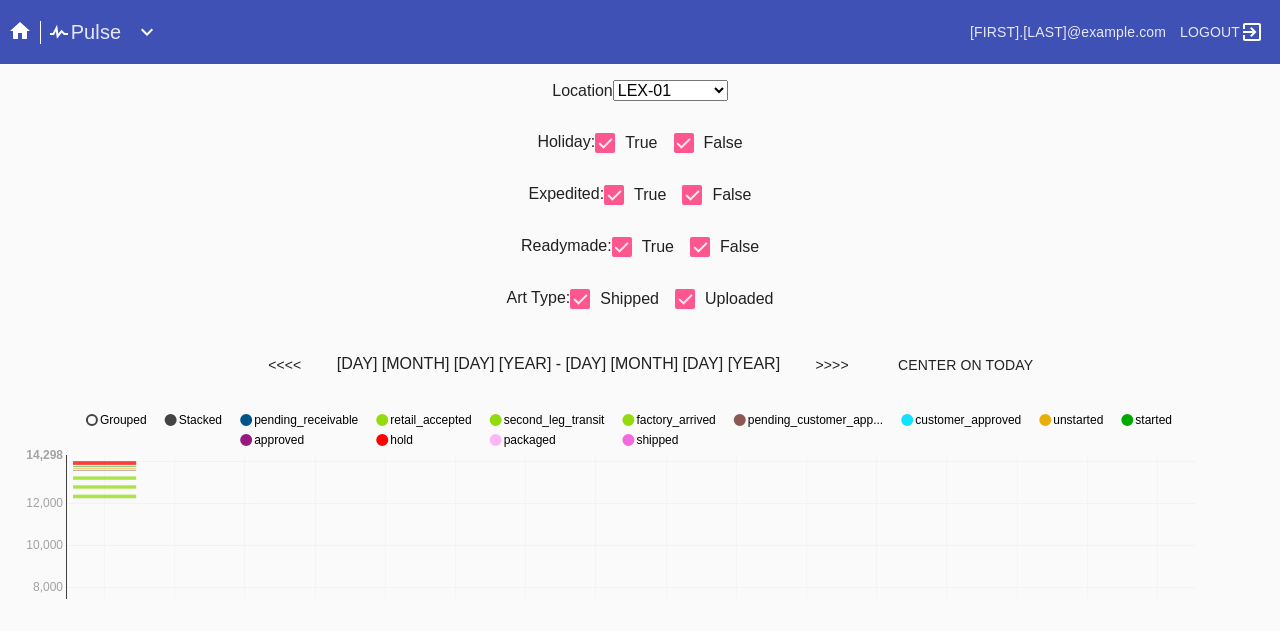 select on "number:31" 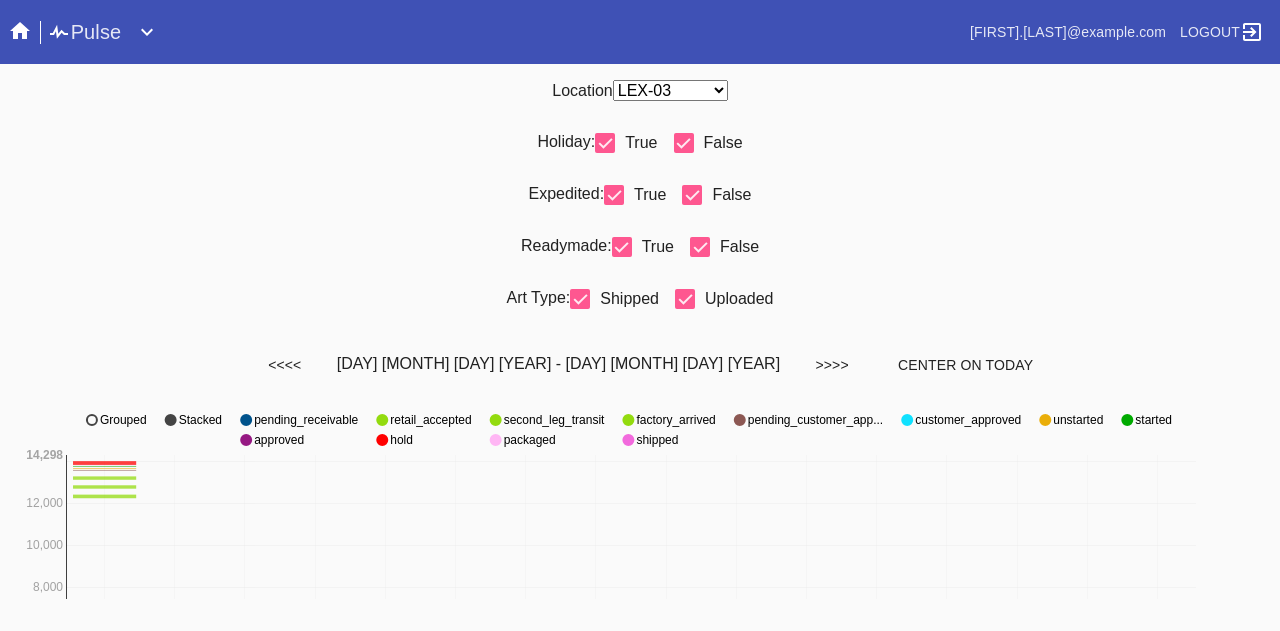 click on "Any Location DCA-05 ELP-01 LAS-01 LEX-01 LEX-03" at bounding box center (670, 90) 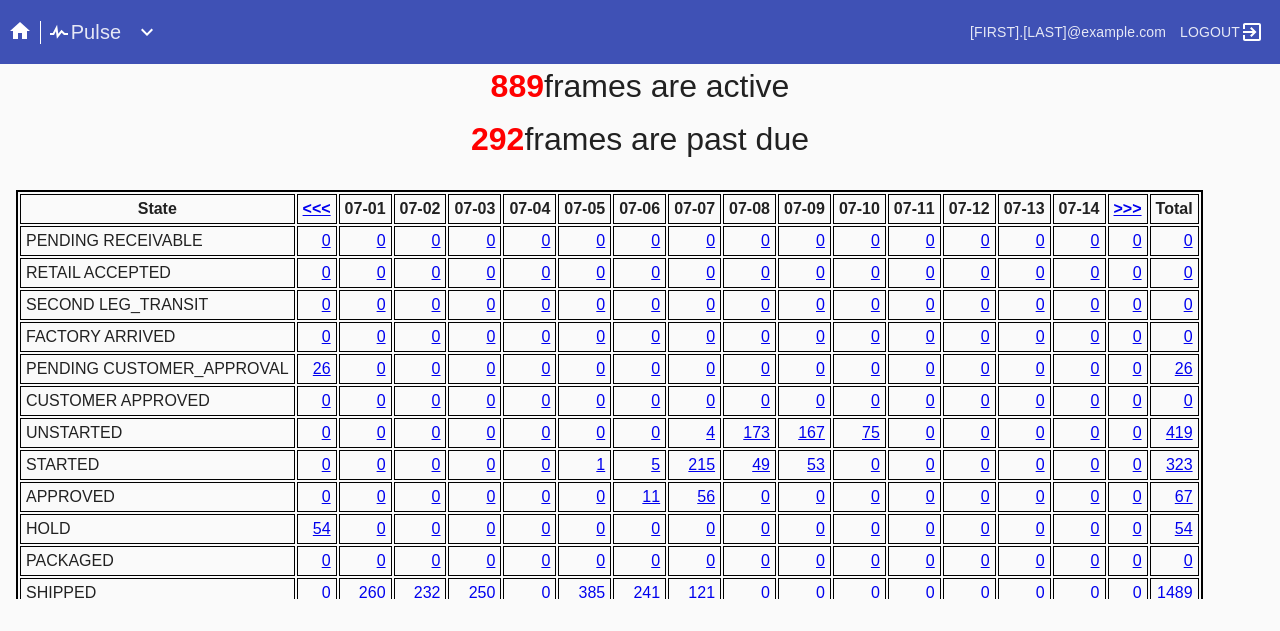 scroll, scrollTop: 1018, scrollLeft: 0, axis: vertical 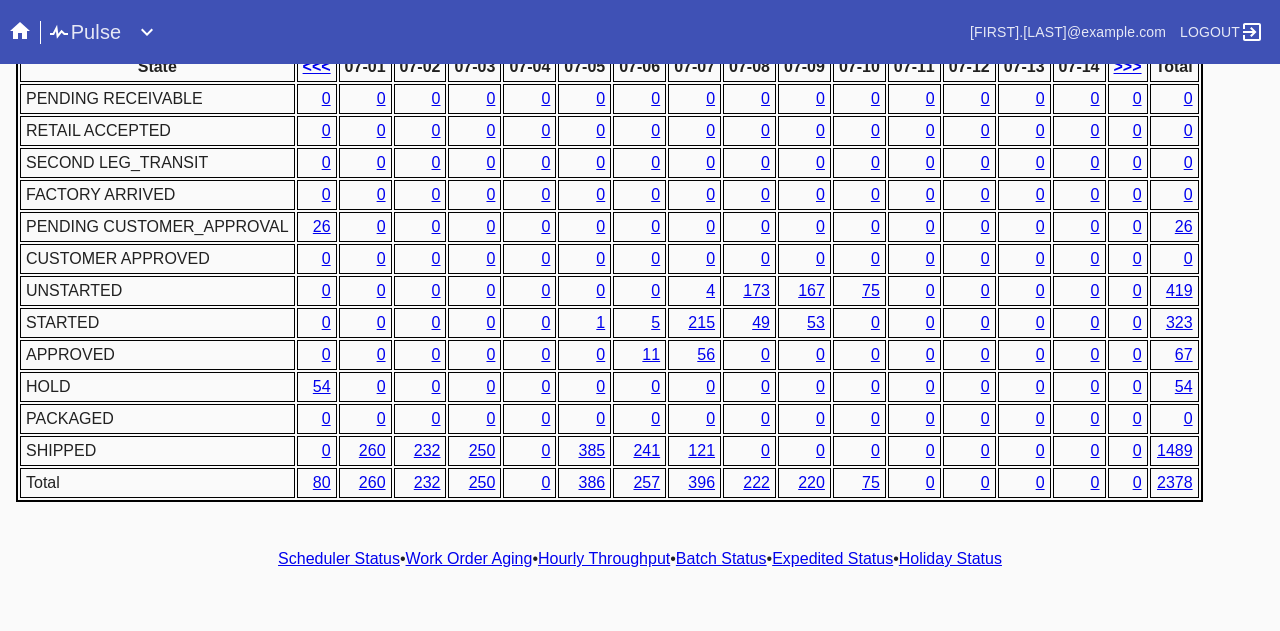 click on "1" at bounding box center (600, 322) 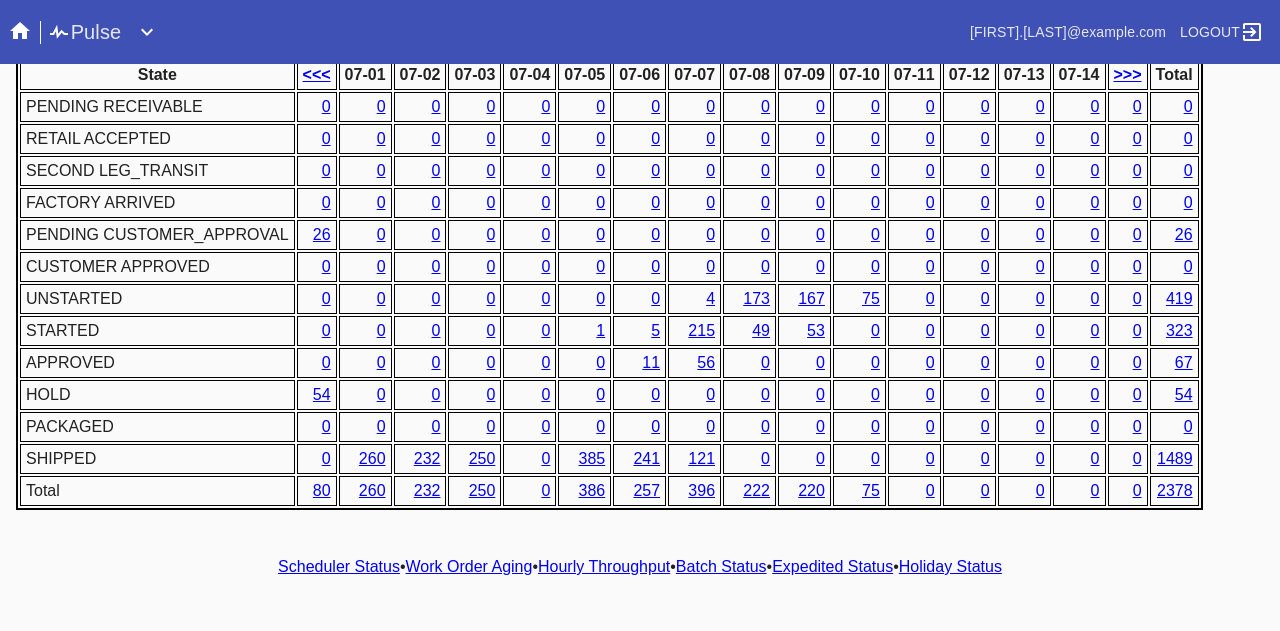 scroll, scrollTop: 1018, scrollLeft: 0, axis: vertical 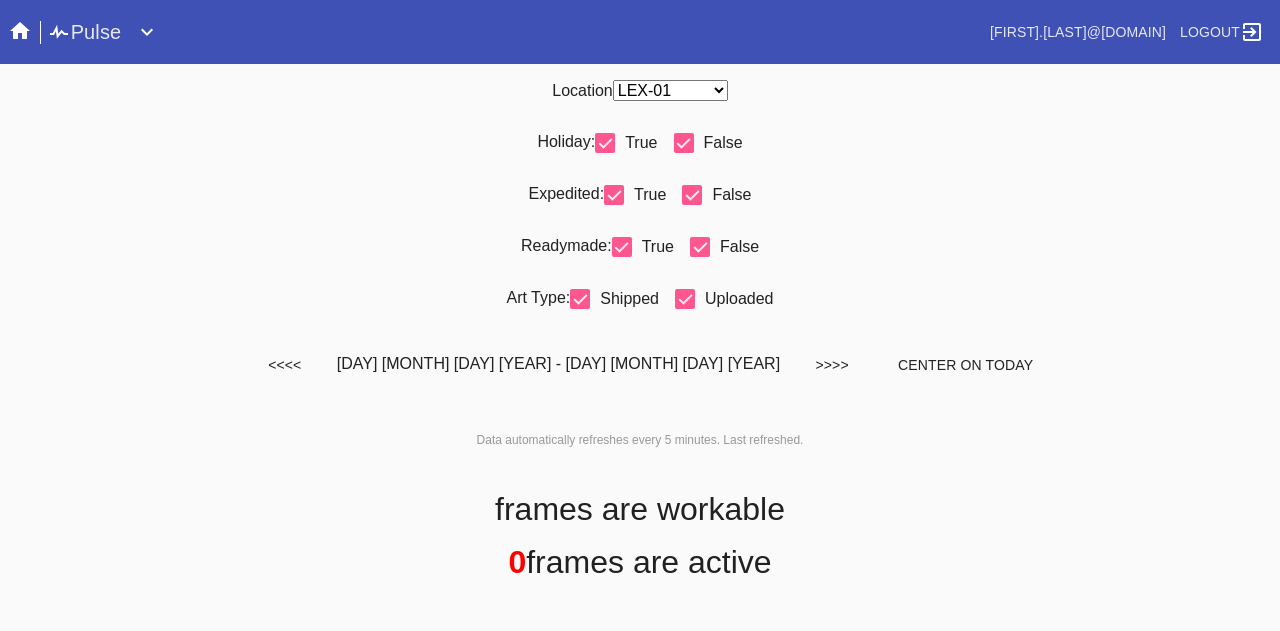 click on "Any Location DCA-05 ELP-01 LAS-01 LEX-01 LEX-03" at bounding box center [670, 90] 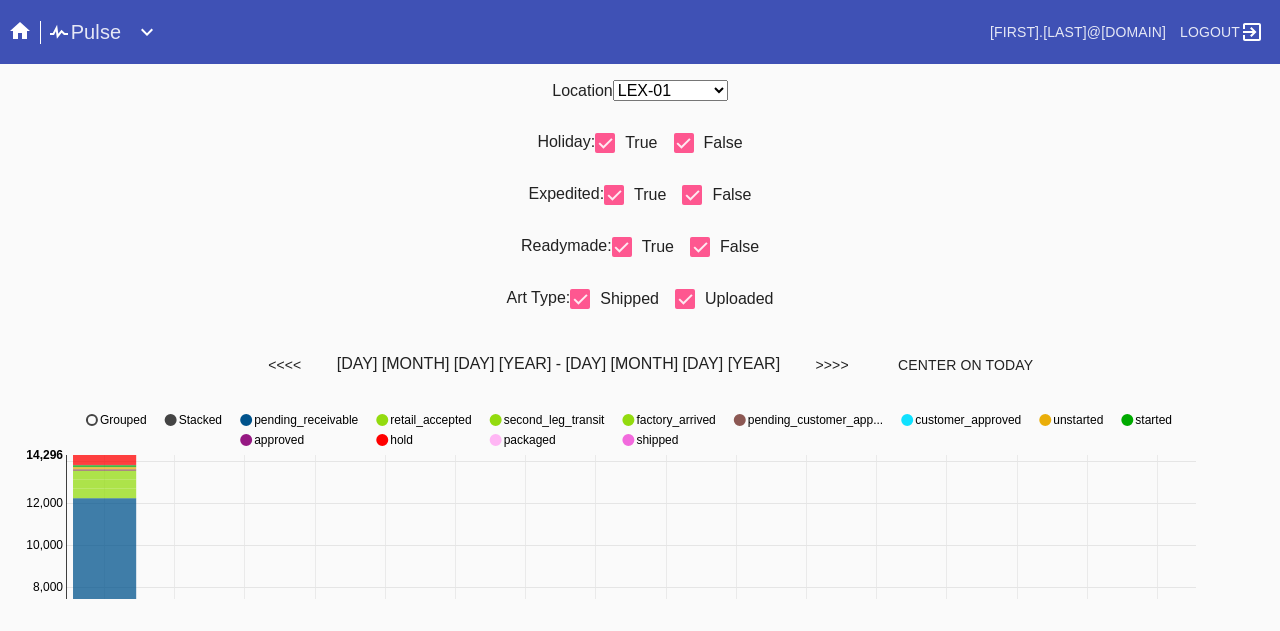 select on "number:31" 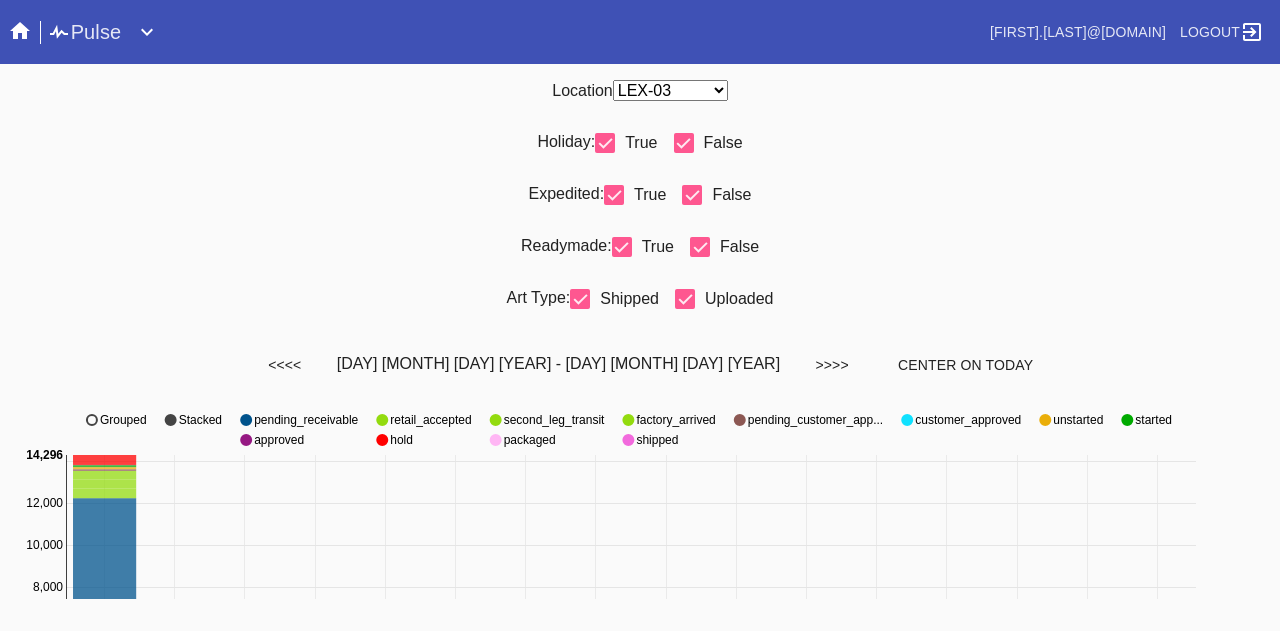 click on "Any Location DCA-05 ELP-01 LAS-01 LEX-01 LEX-03" at bounding box center (670, 90) 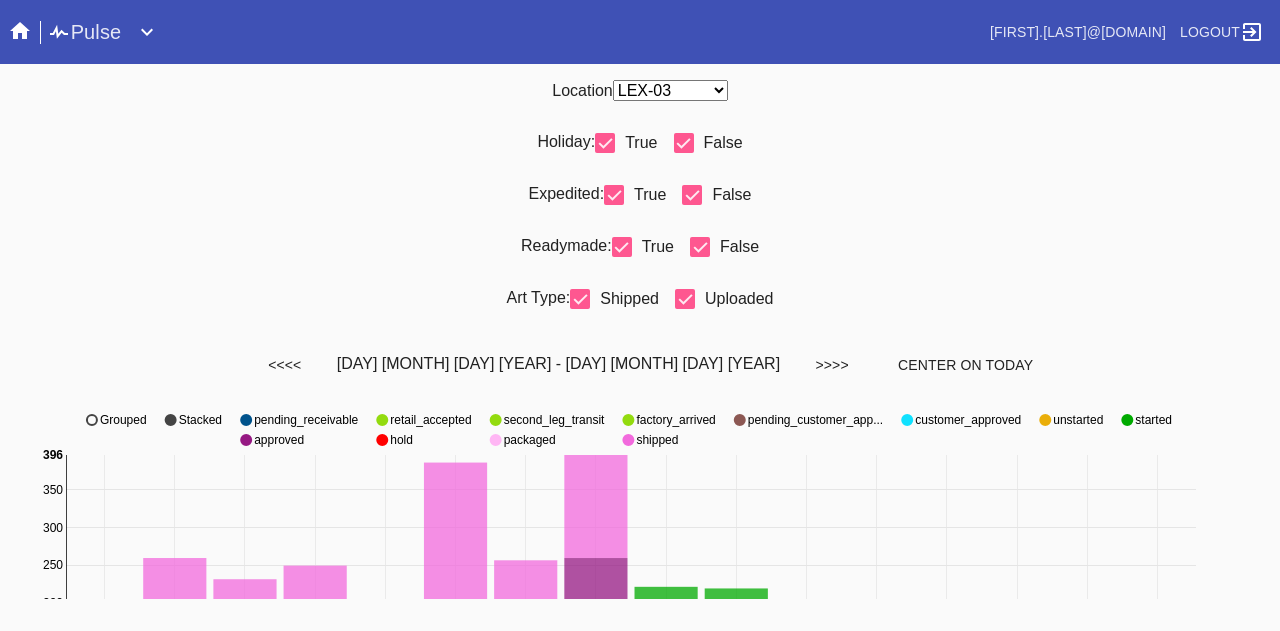 click at bounding box center (684, 143) 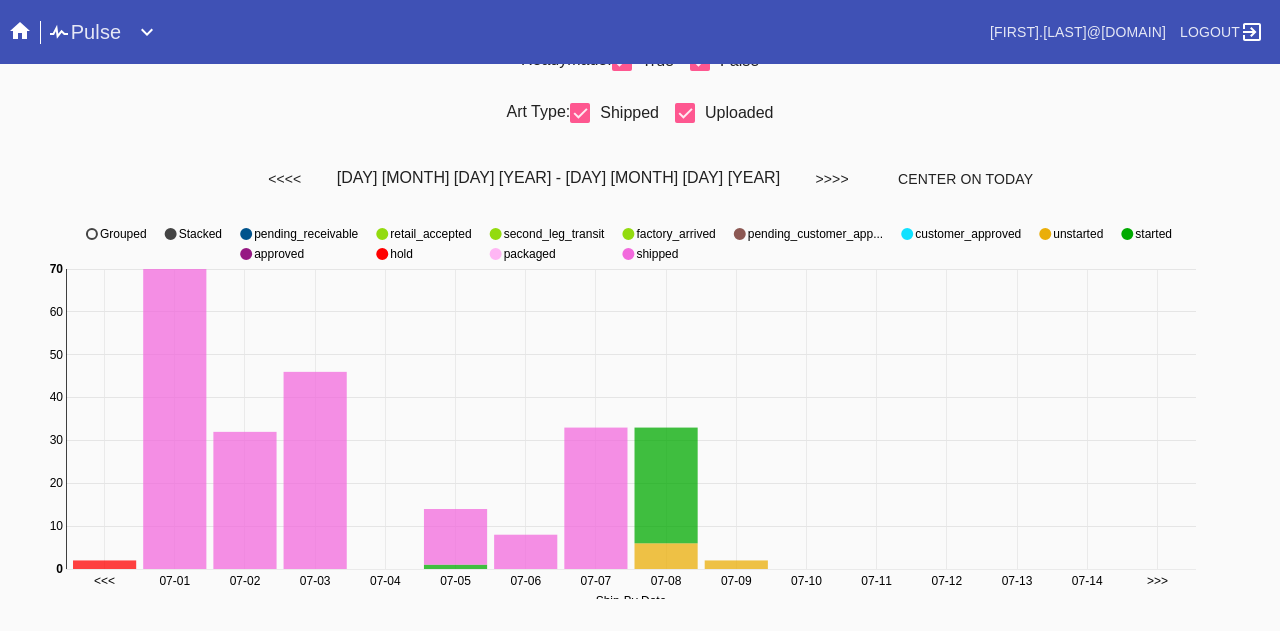 scroll, scrollTop: 0, scrollLeft: 0, axis: both 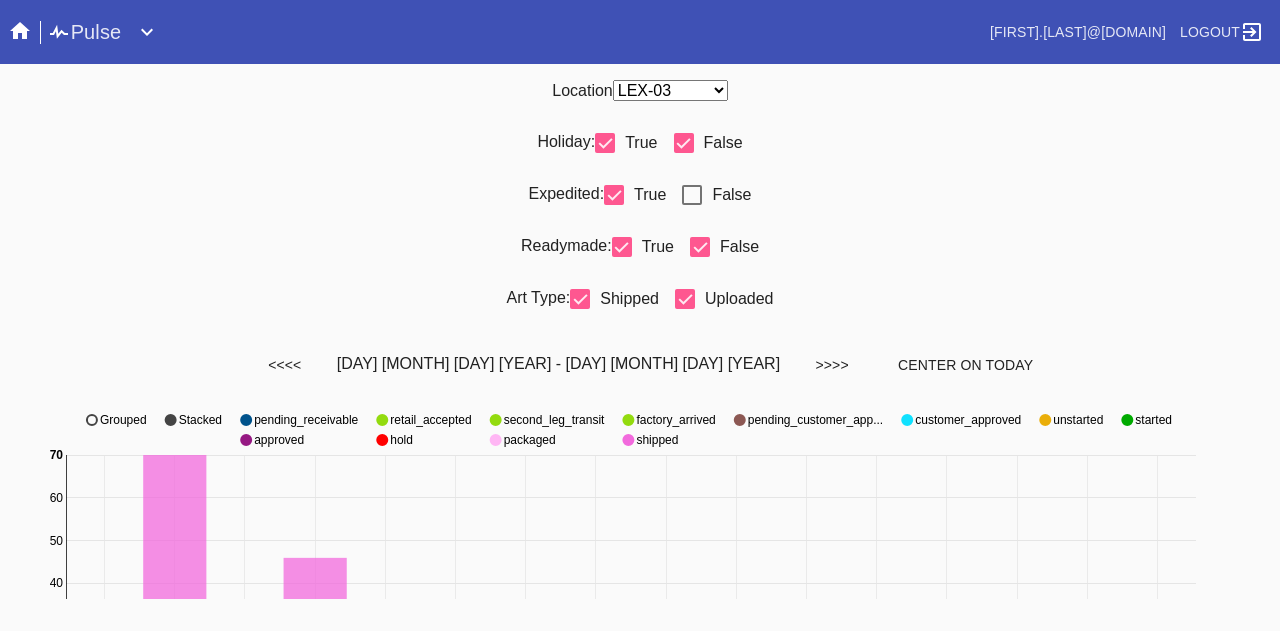 click at bounding box center (692, 195) 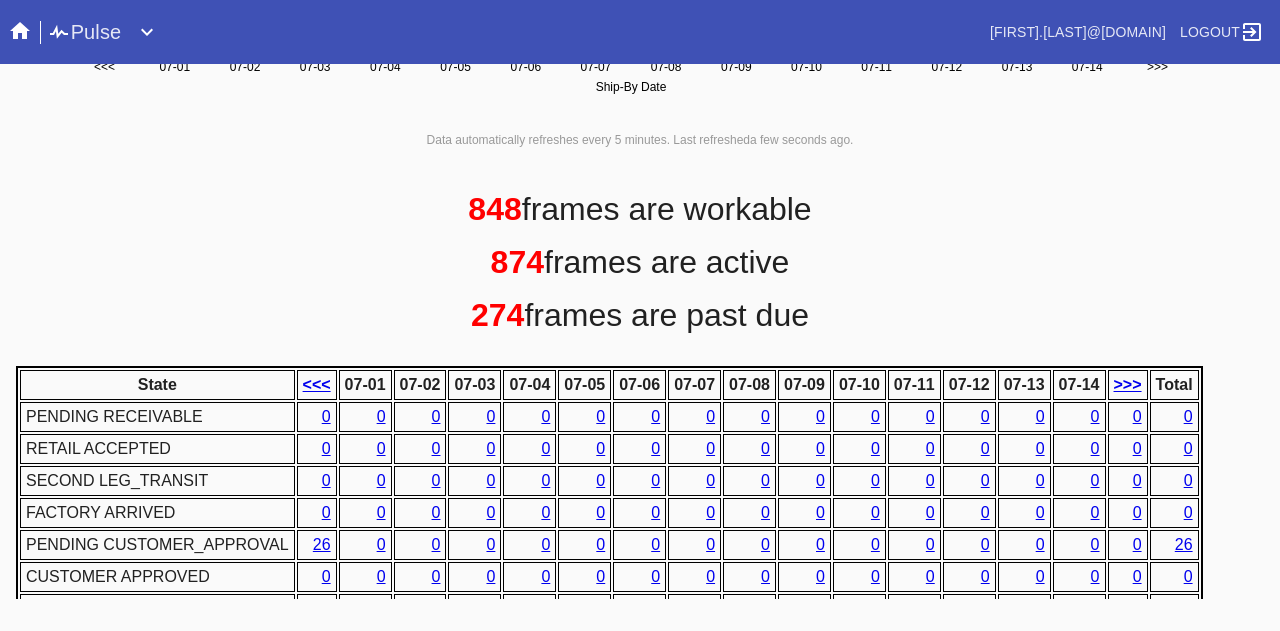 scroll, scrollTop: 1018, scrollLeft: 0, axis: vertical 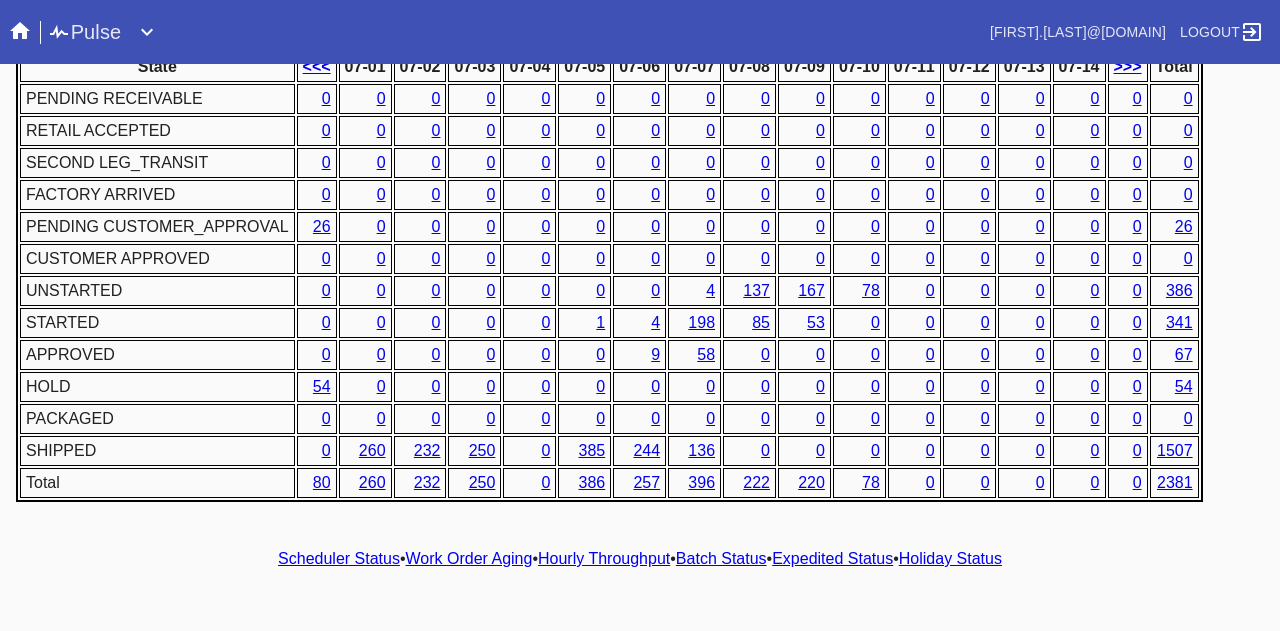 click on "4" at bounding box center [655, 322] 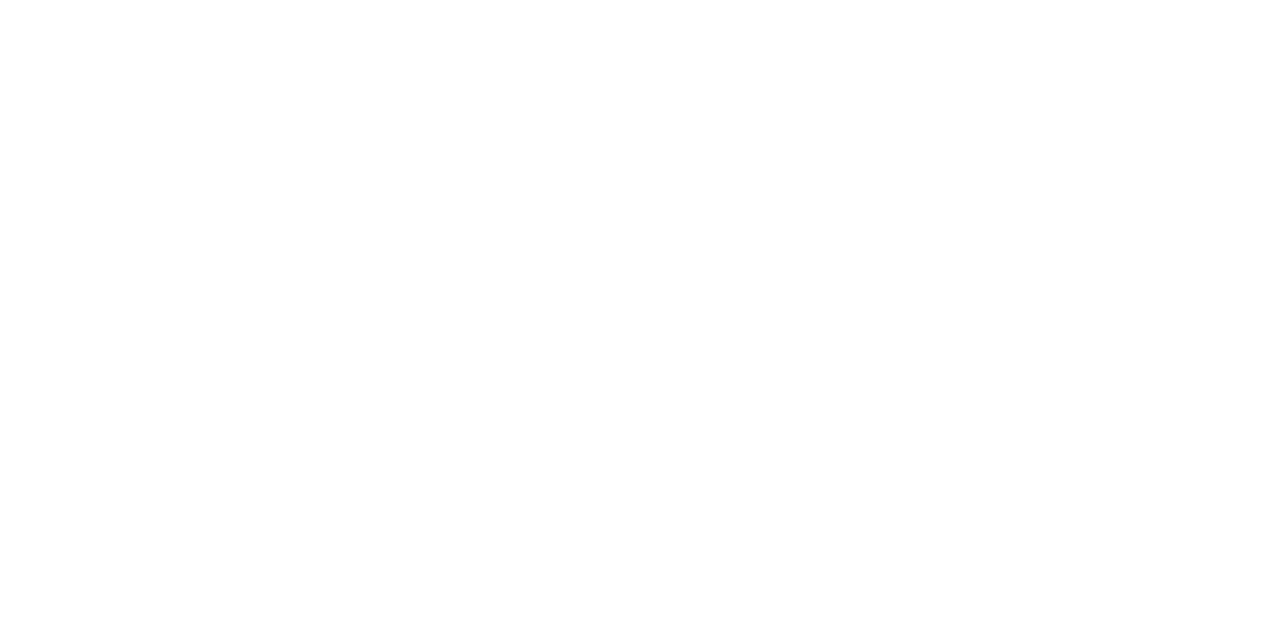 scroll, scrollTop: 0, scrollLeft: 0, axis: both 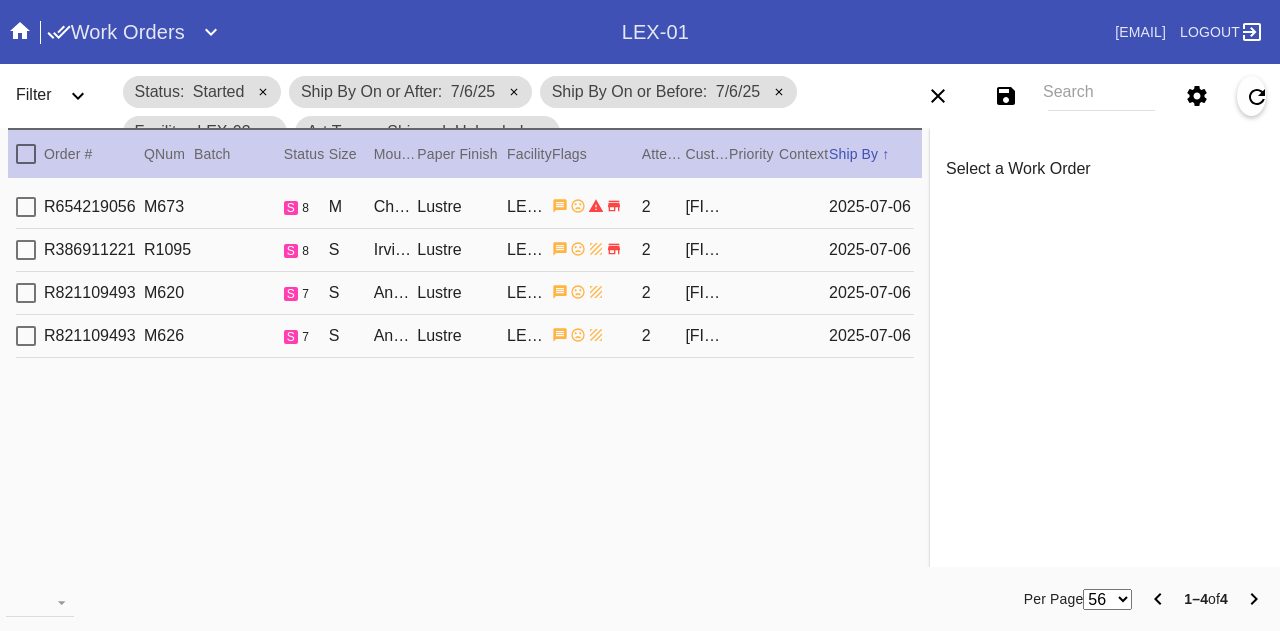 click on "M" at bounding box center [351, 207] 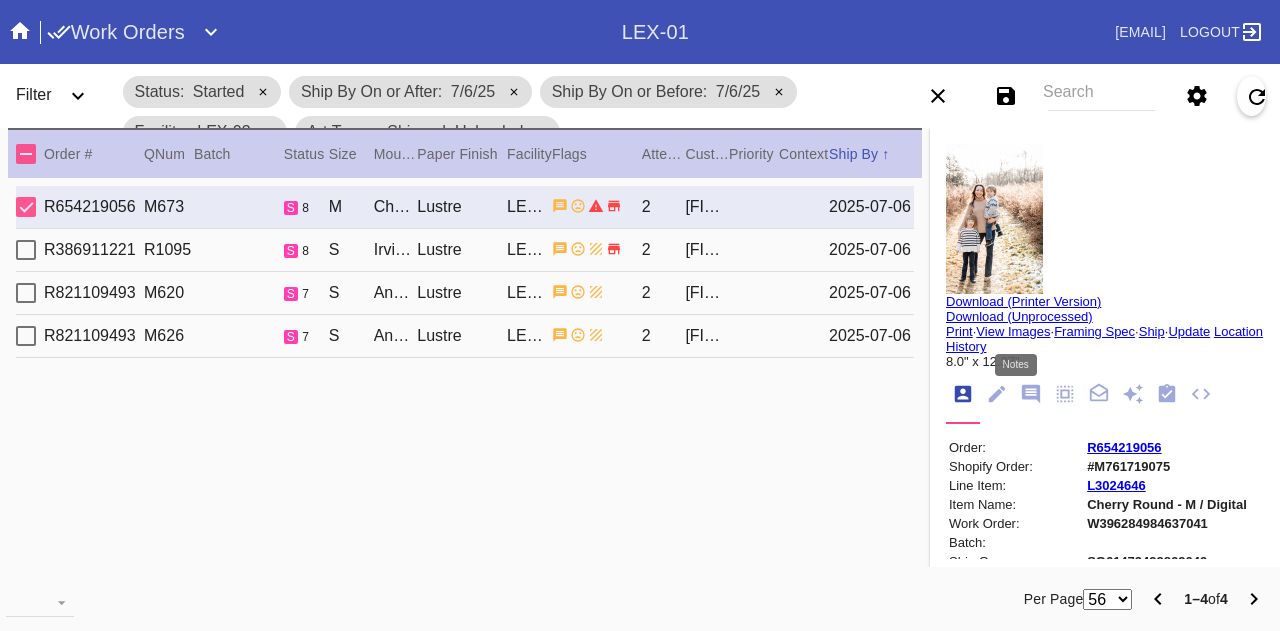 click at bounding box center (1031, 394) 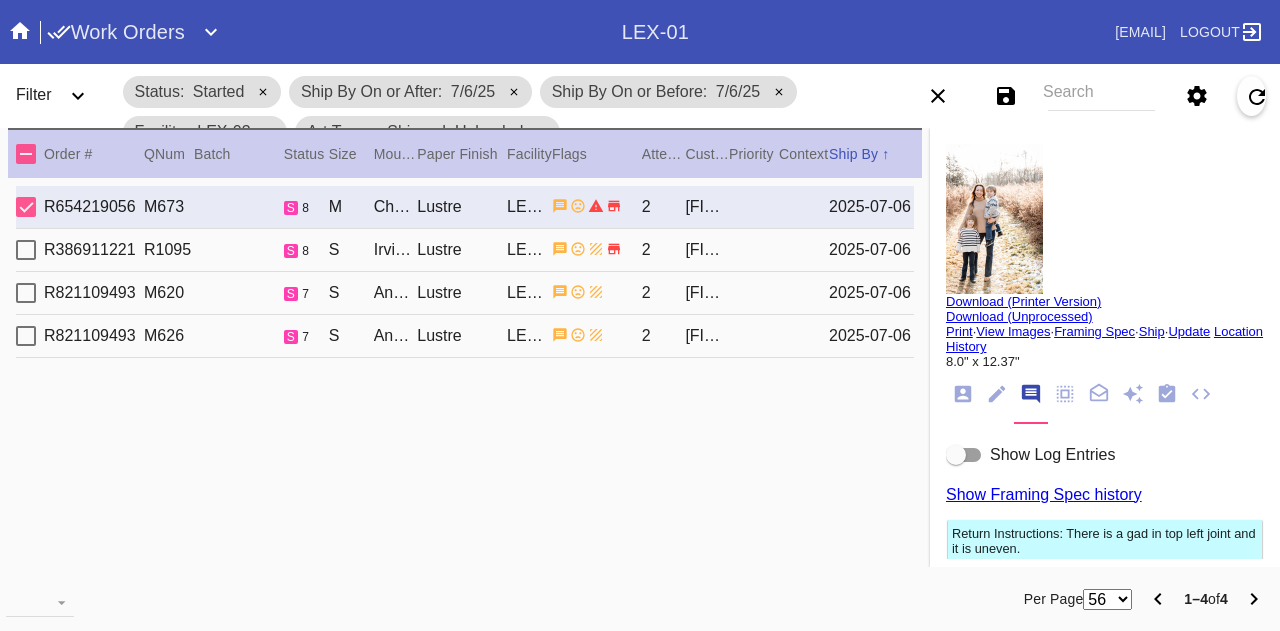 click at bounding box center [964, 455] 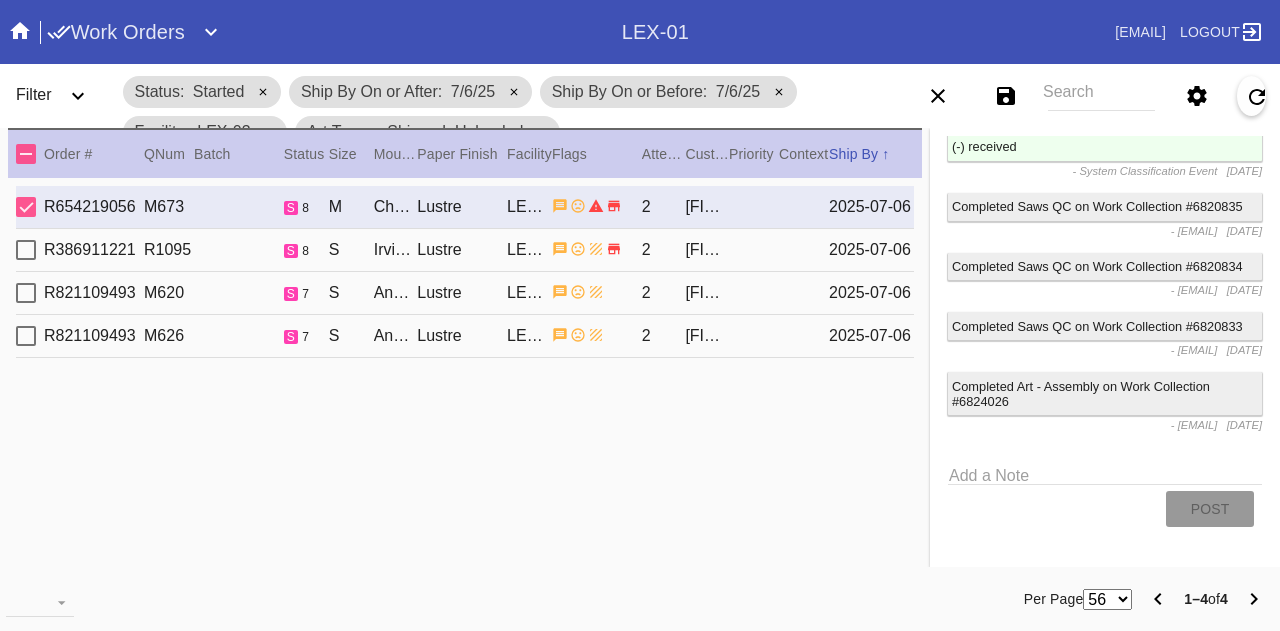scroll, scrollTop: 2606, scrollLeft: 0, axis: vertical 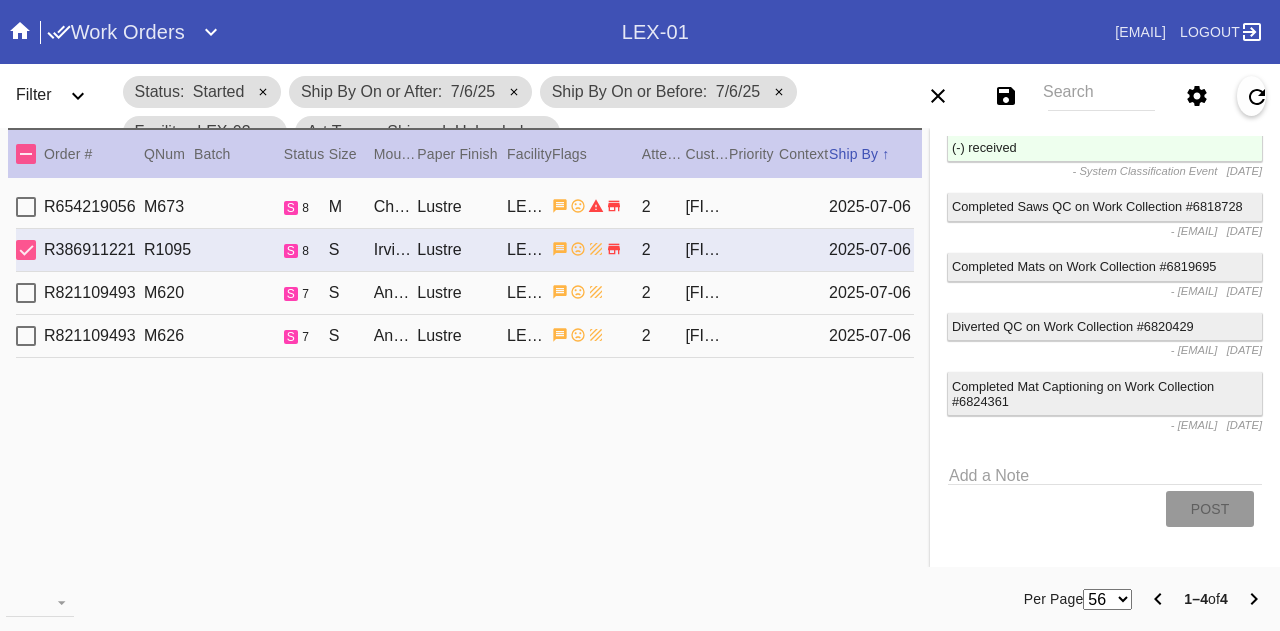 click on "R821109493 M620 s   7 S Andover / Digital White Lustre LEX-03 2 Christina Gusella
2025-07-06" at bounding box center [465, 293] 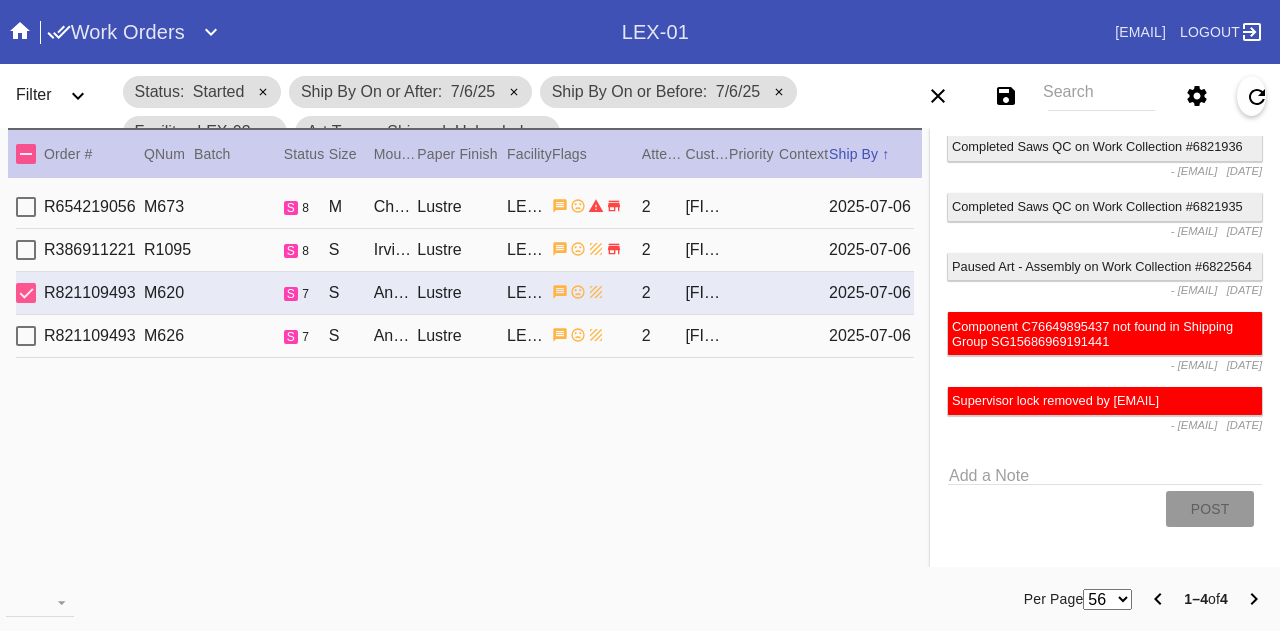 scroll, scrollTop: 2896, scrollLeft: 0, axis: vertical 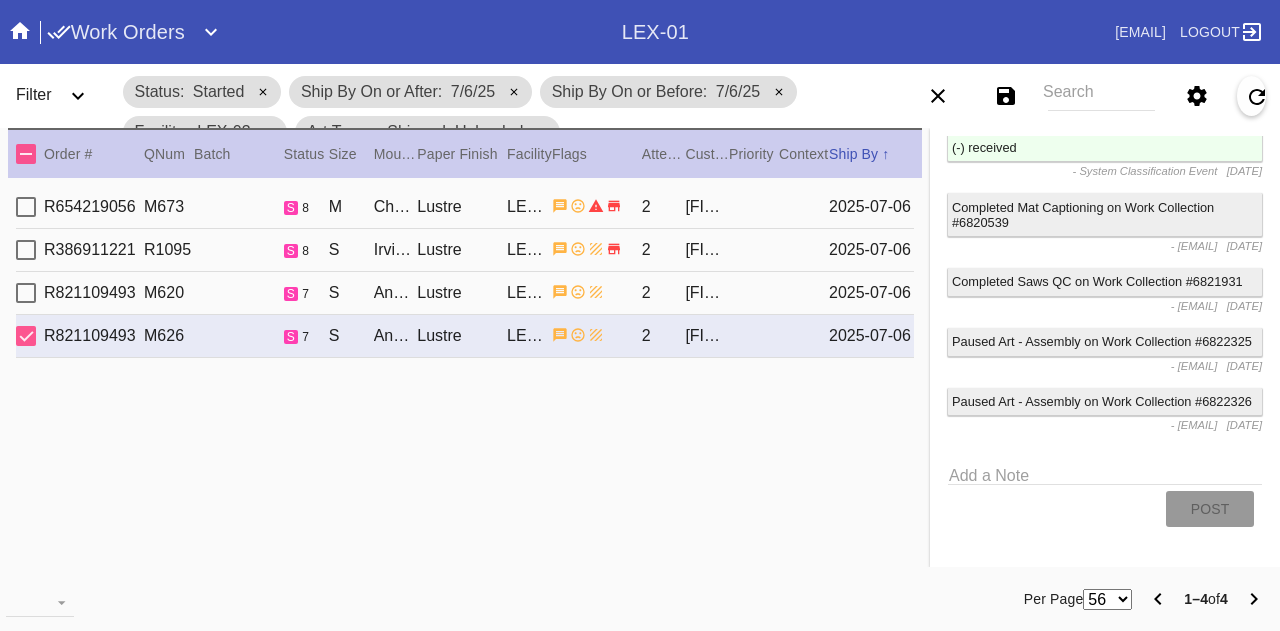 click on "Andover / Digital White" at bounding box center [396, 207] 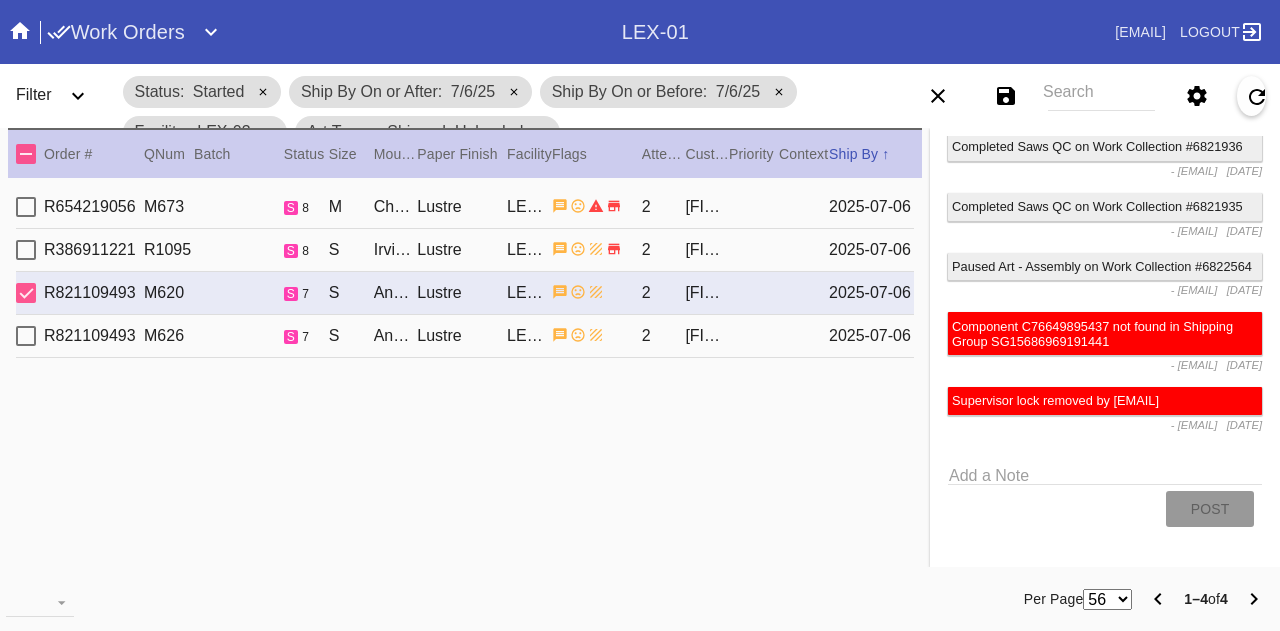 scroll, scrollTop: 2896, scrollLeft: 0, axis: vertical 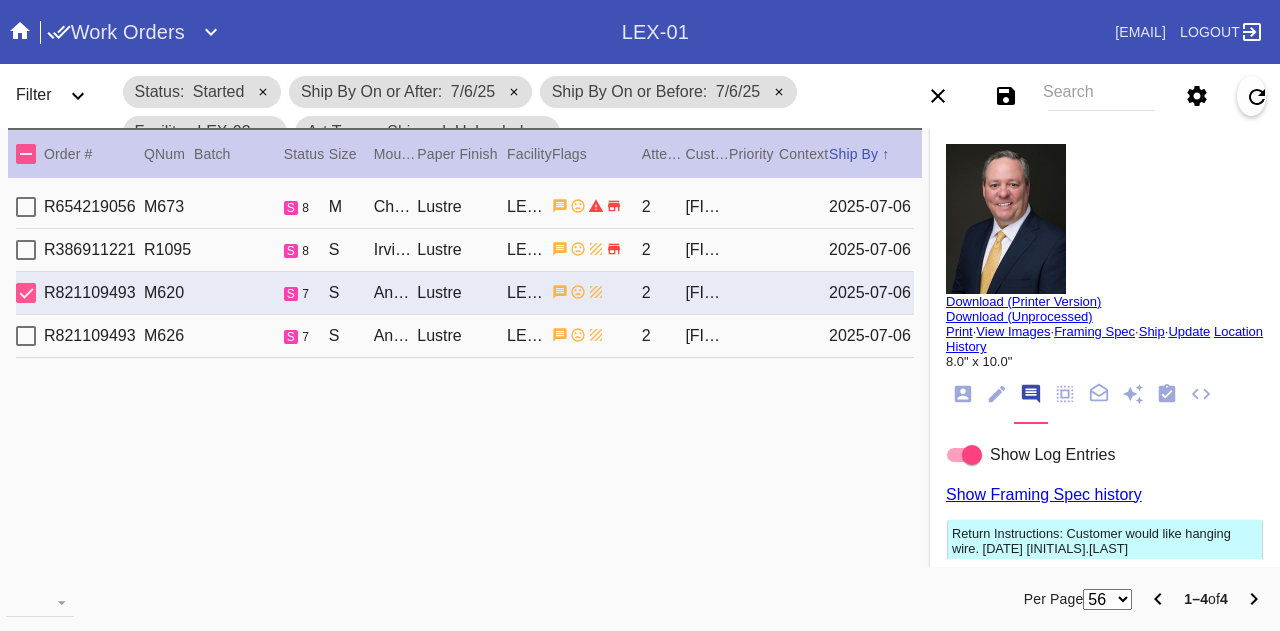 click on "R821109493 M626 s   7 S Andover / Digital White Lustre LEX-03 2 Christina Gusella
2025-07-06" at bounding box center (465, 336) 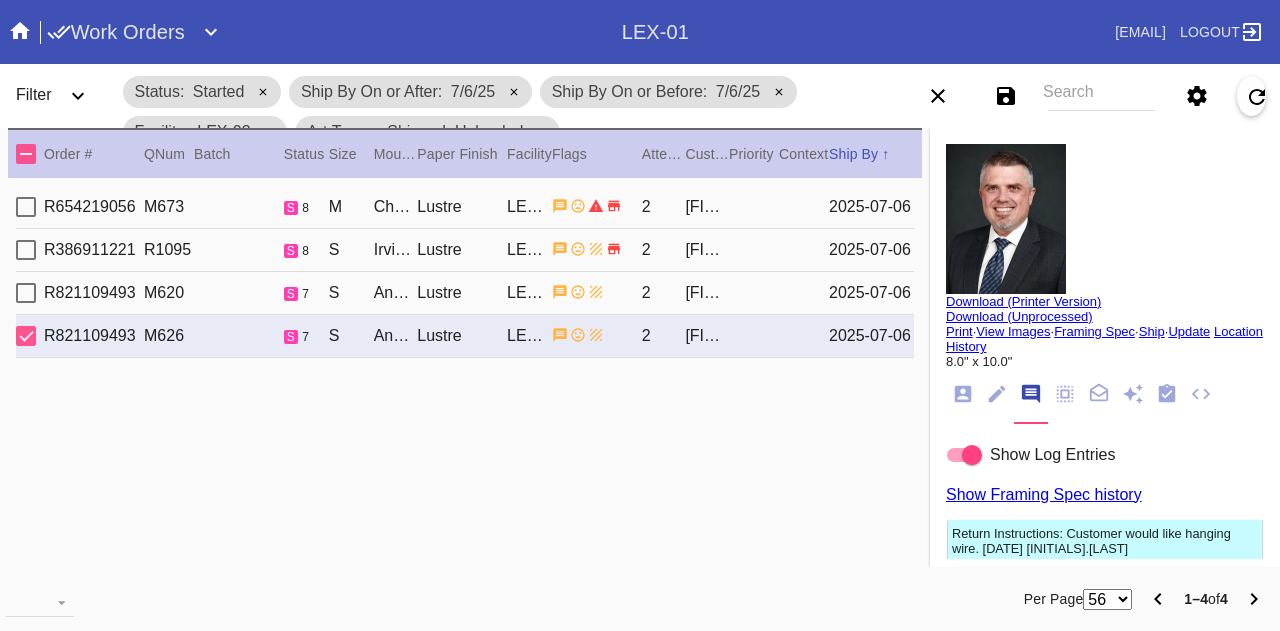 click at bounding box center [597, 206] 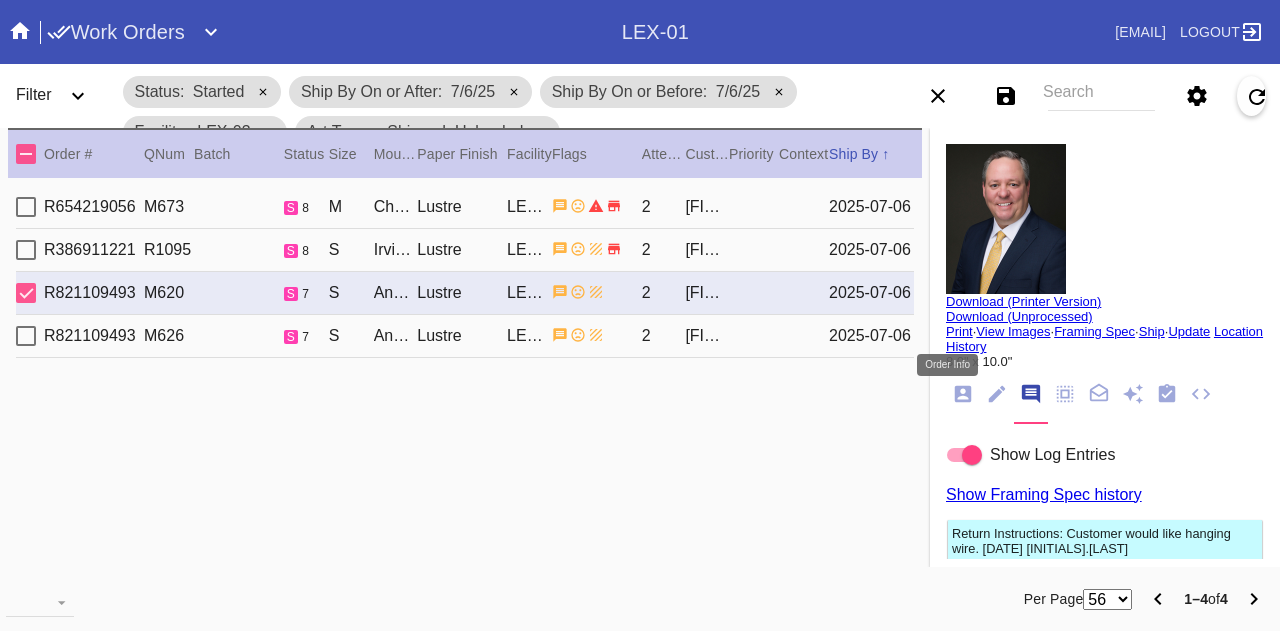click at bounding box center [963, 394] 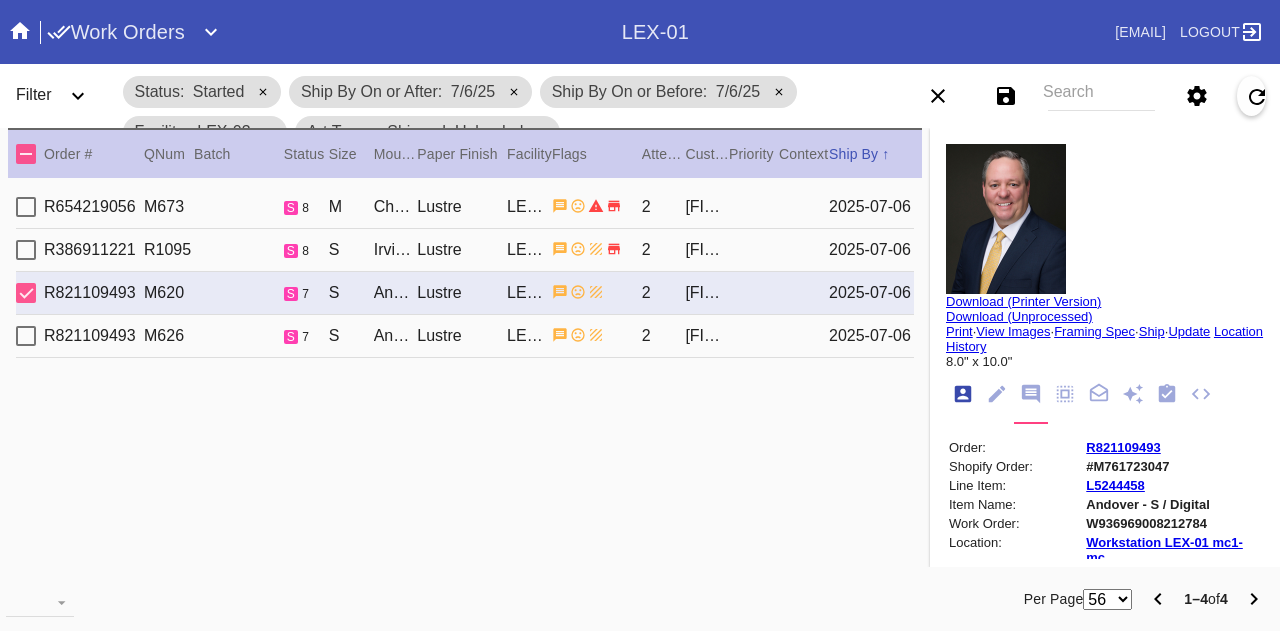 scroll, scrollTop: 24, scrollLeft: 0, axis: vertical 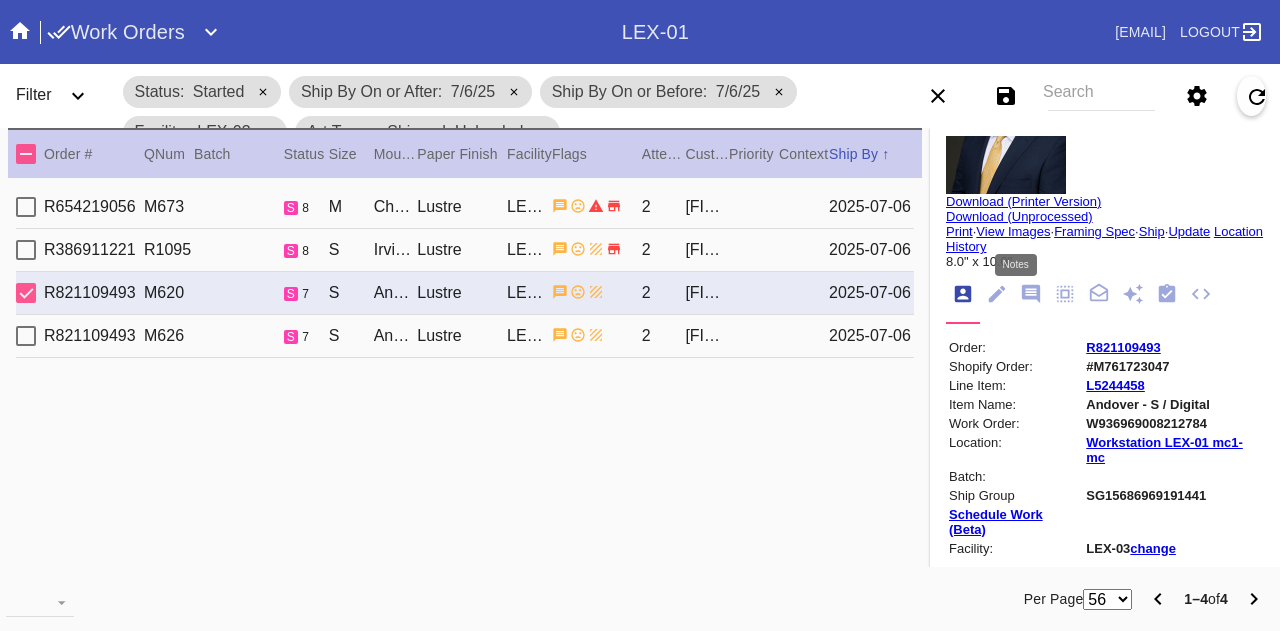 click at bounding box center [1031, 294] 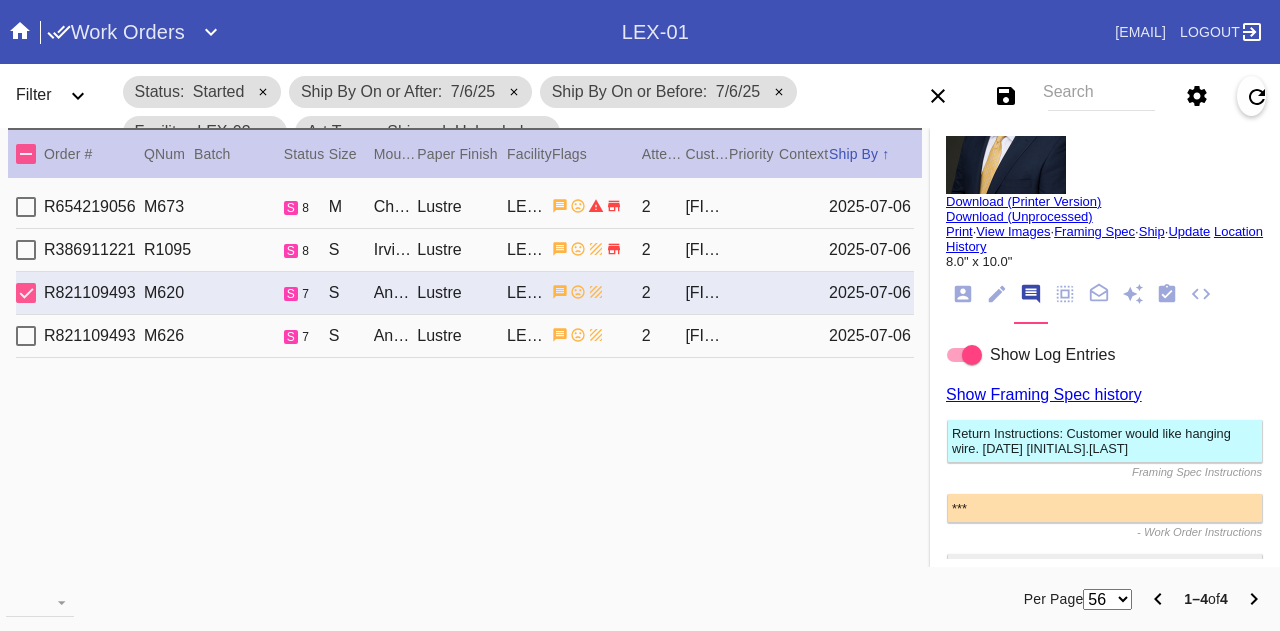 scroll, scrollTop: 122, scrollLeft: 0, axis: vertical 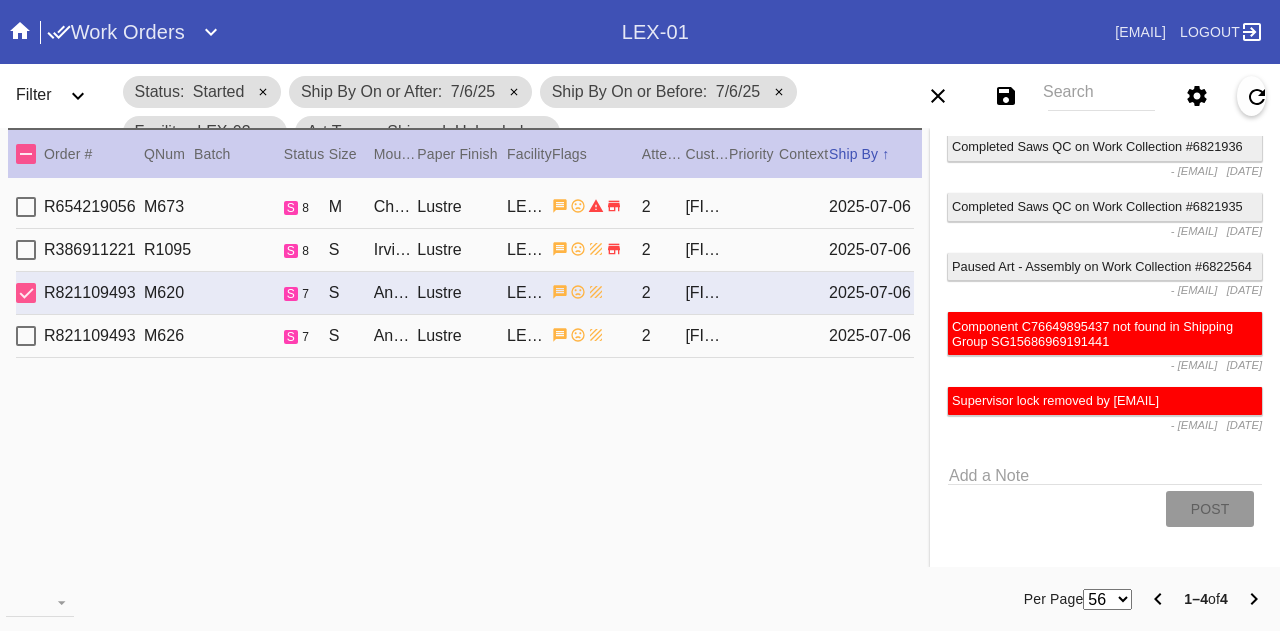 click on "R821109493" at bounding box center (94, 207) 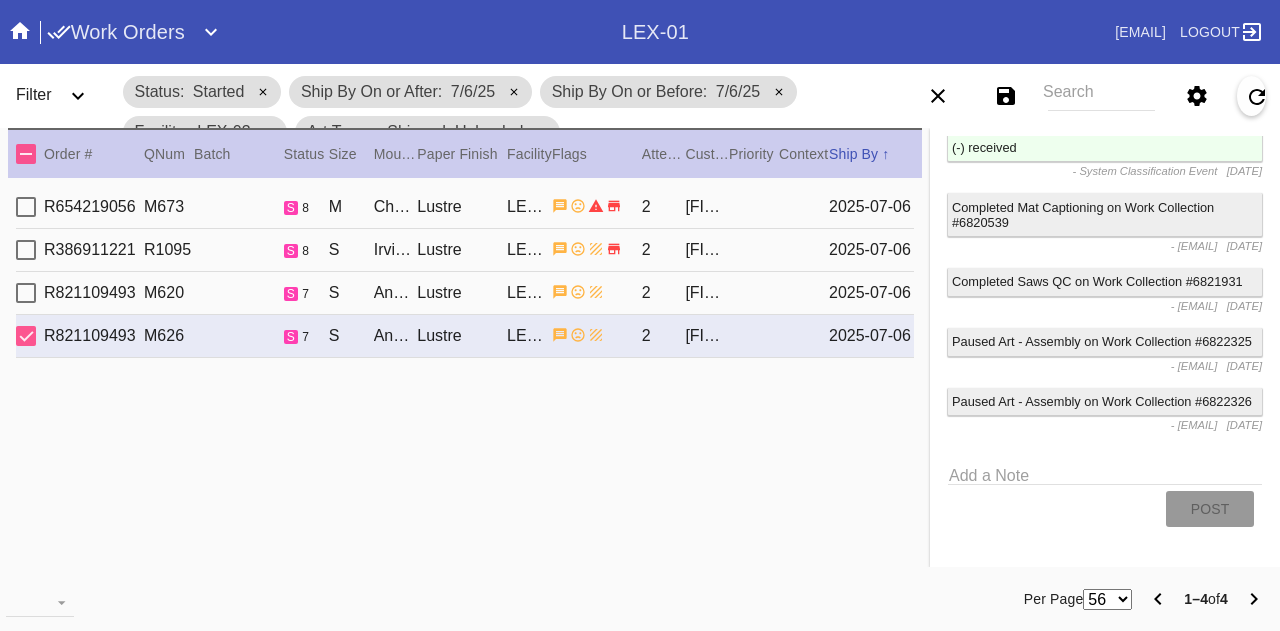 scroll, scrollTop: 2988, scrollLeft: 0, axis: vertical 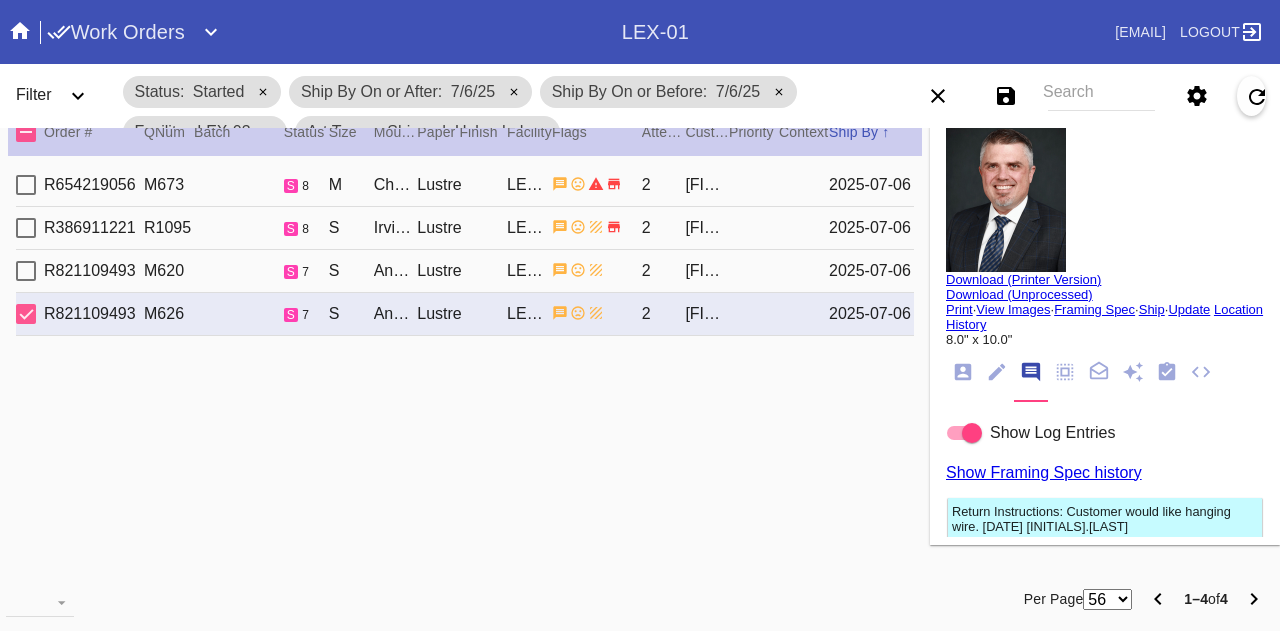 click at bounding box center (597, 184) 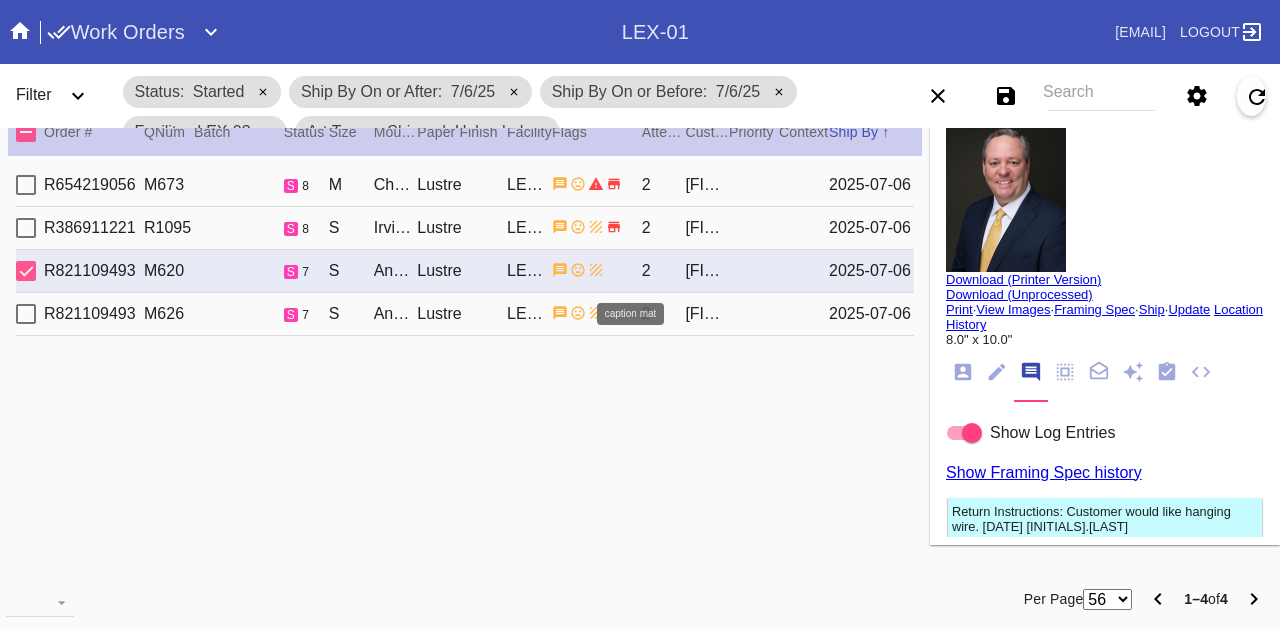 click at bounding box center [0, 0] 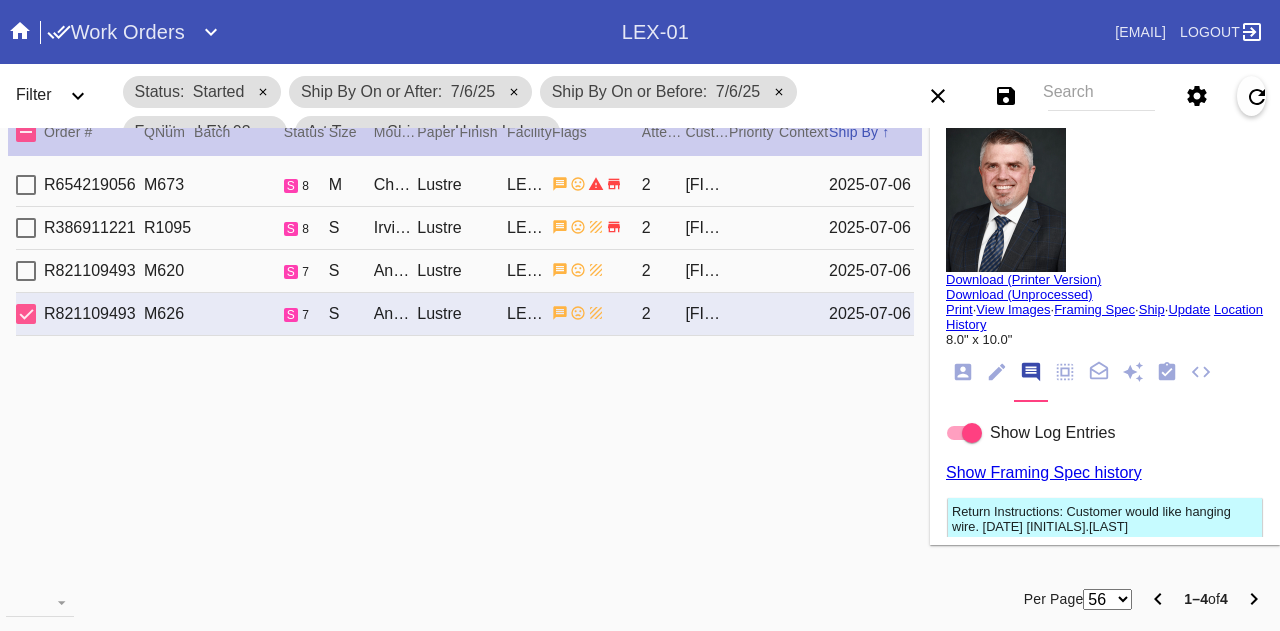 click on "R386911221 R1095 s   8 S Irvine Slim / Fabric White Lustre LEX-03 2 Christian Ramos
2025-07-06" at bounding box center (465, 228) 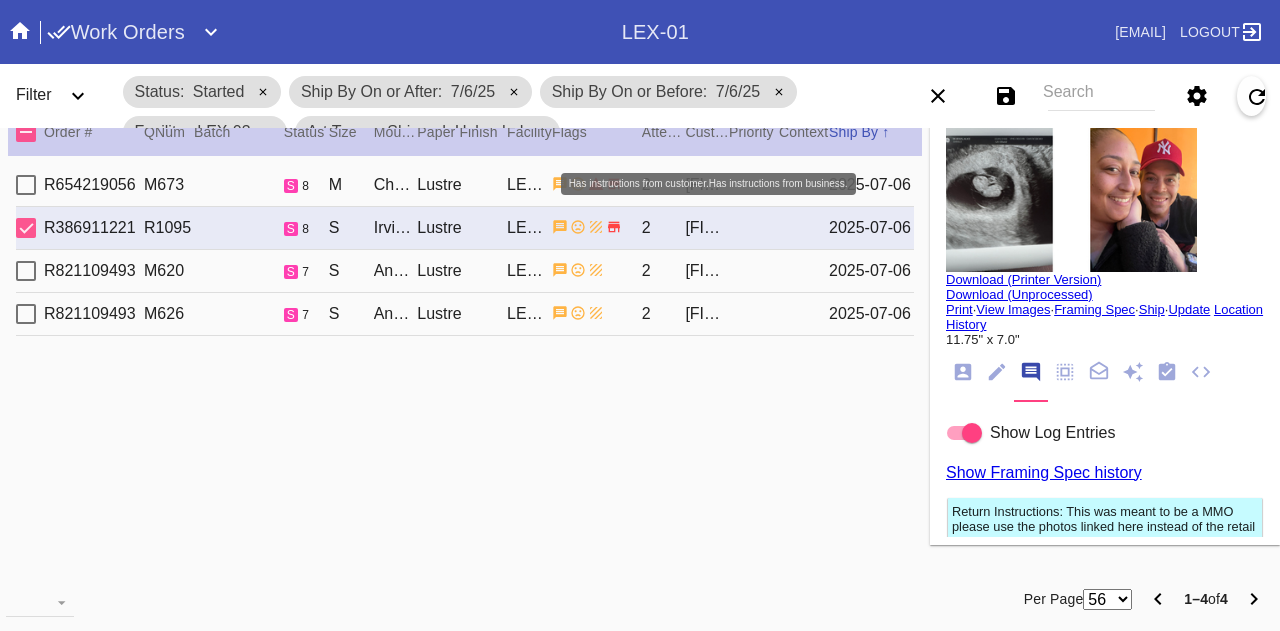 click at bounding box center (560, 184) 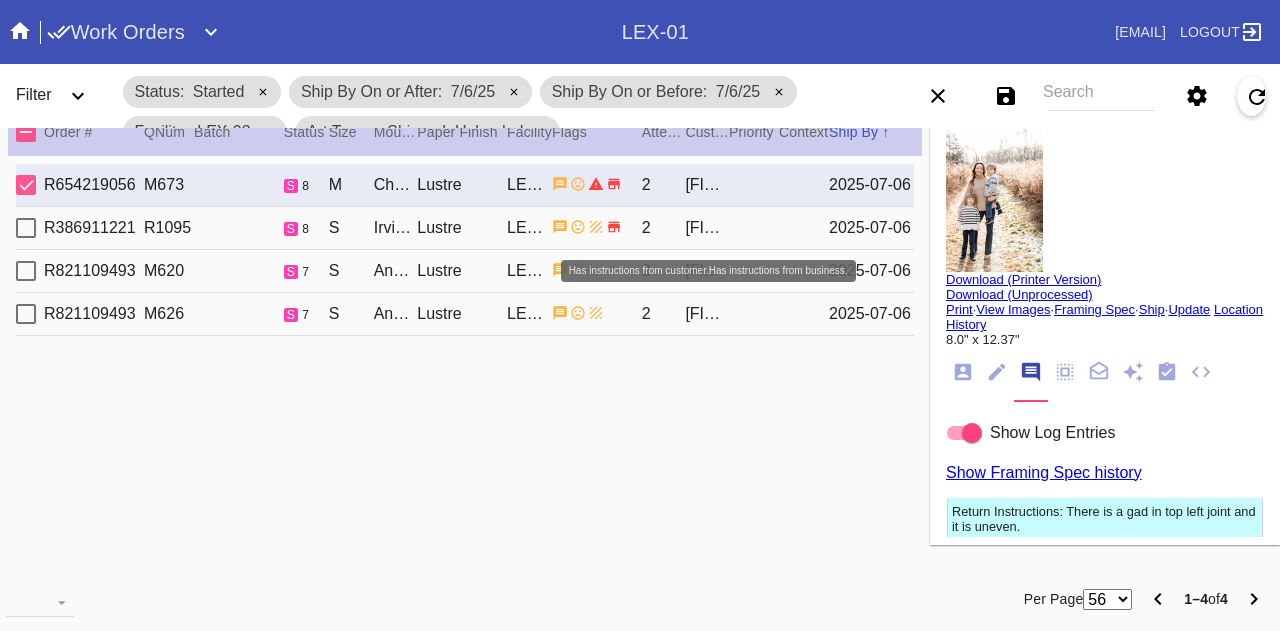 click at bounding box center (560, 184) 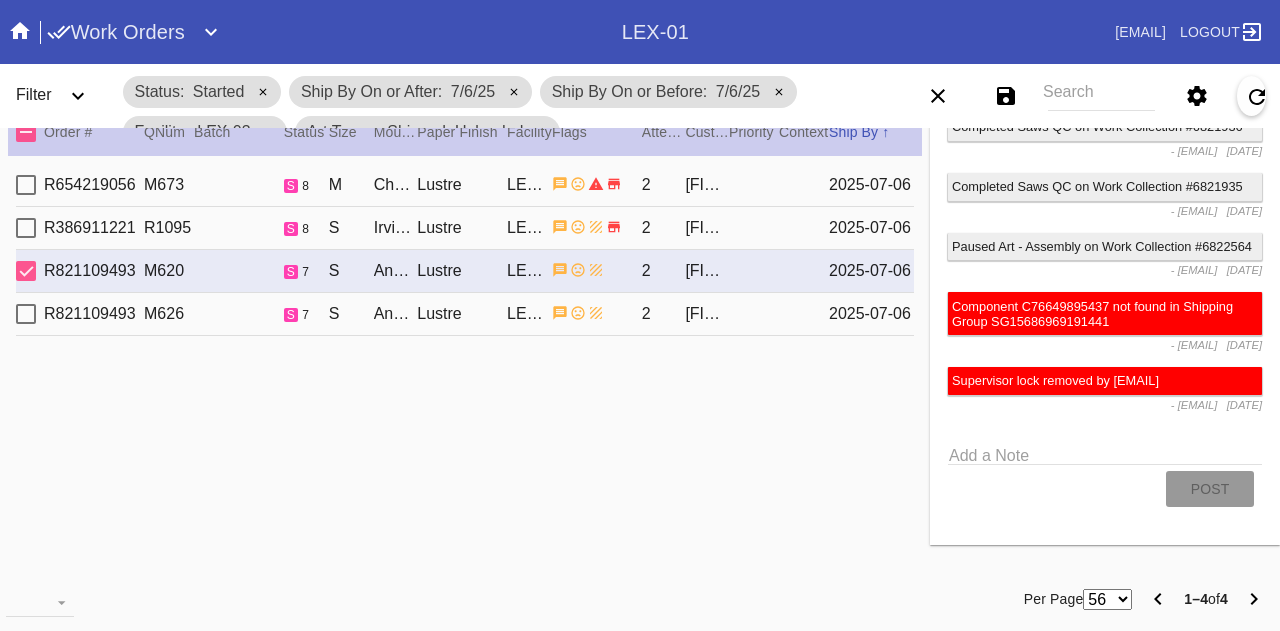 scroll, scrollTop: 2896, scrollLeft: 0, axis: vertical 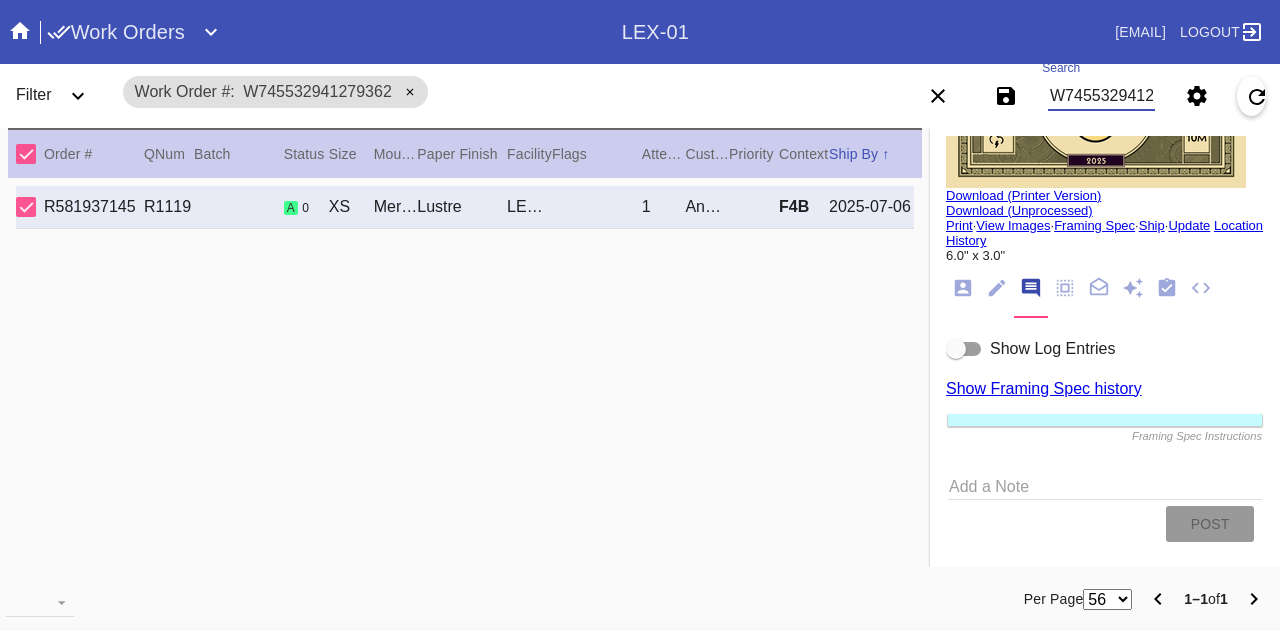 click on "W745532941279362" at bounding box center [1101, 96] 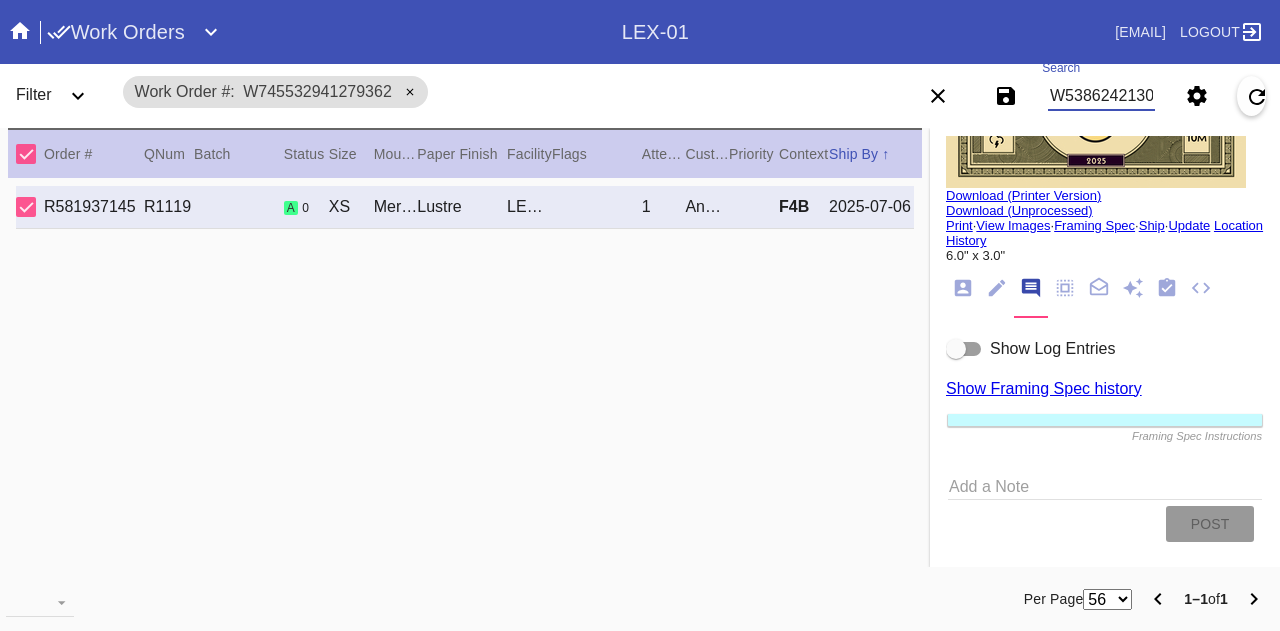 type on "W538624213083716" 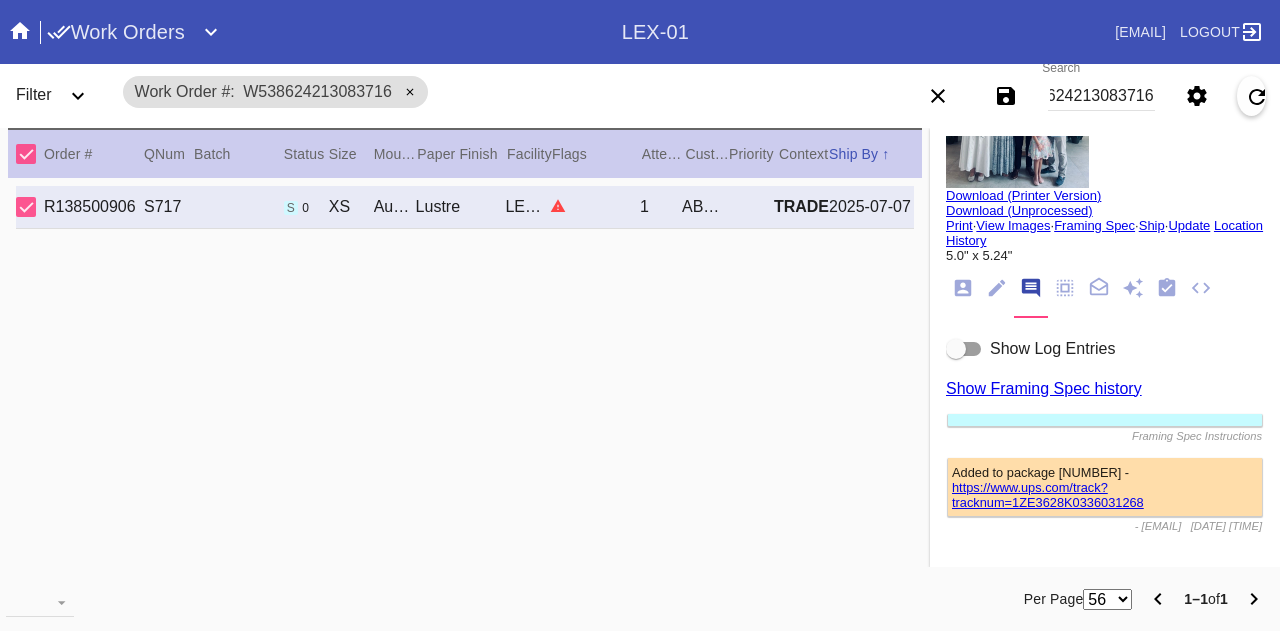 scroll, scrollTop: 0, scrollLeft: 0, axis: both 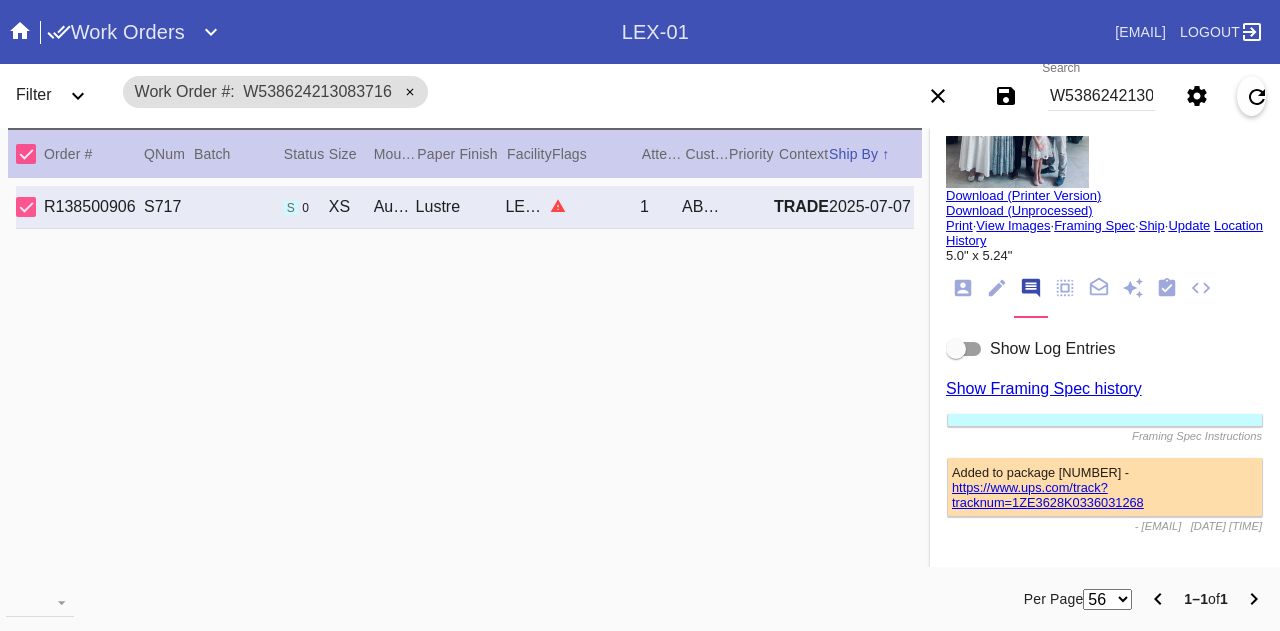 click at bounding box center (964, 349) 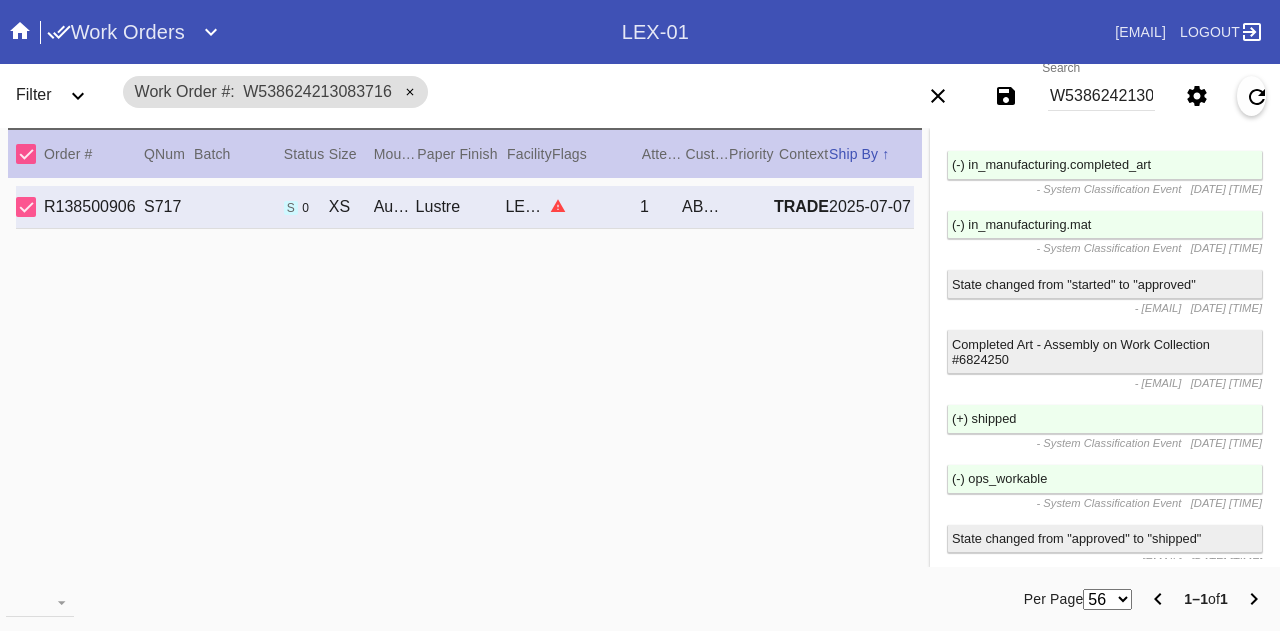 scroll, scrollTop: 3474, scrollLeft: 0, axis: vertical 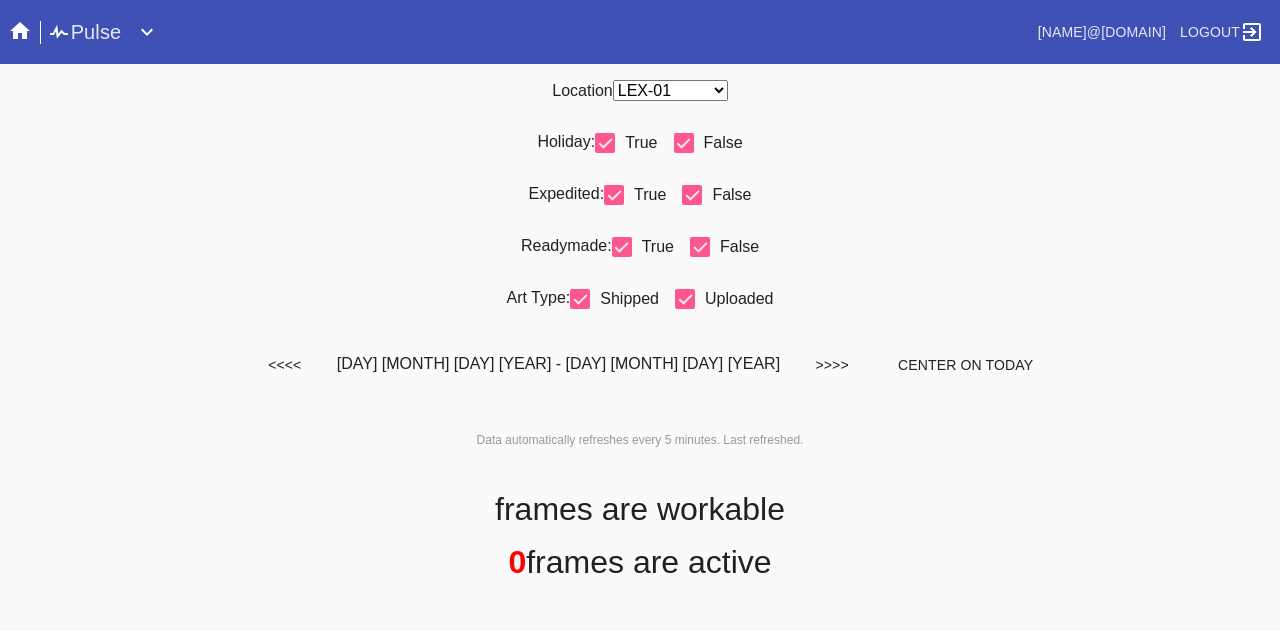 click on "Any Location DCA-05 ELP-01 LAS-01 LEX-01 LEX-03" at bounding box center (670, 90) 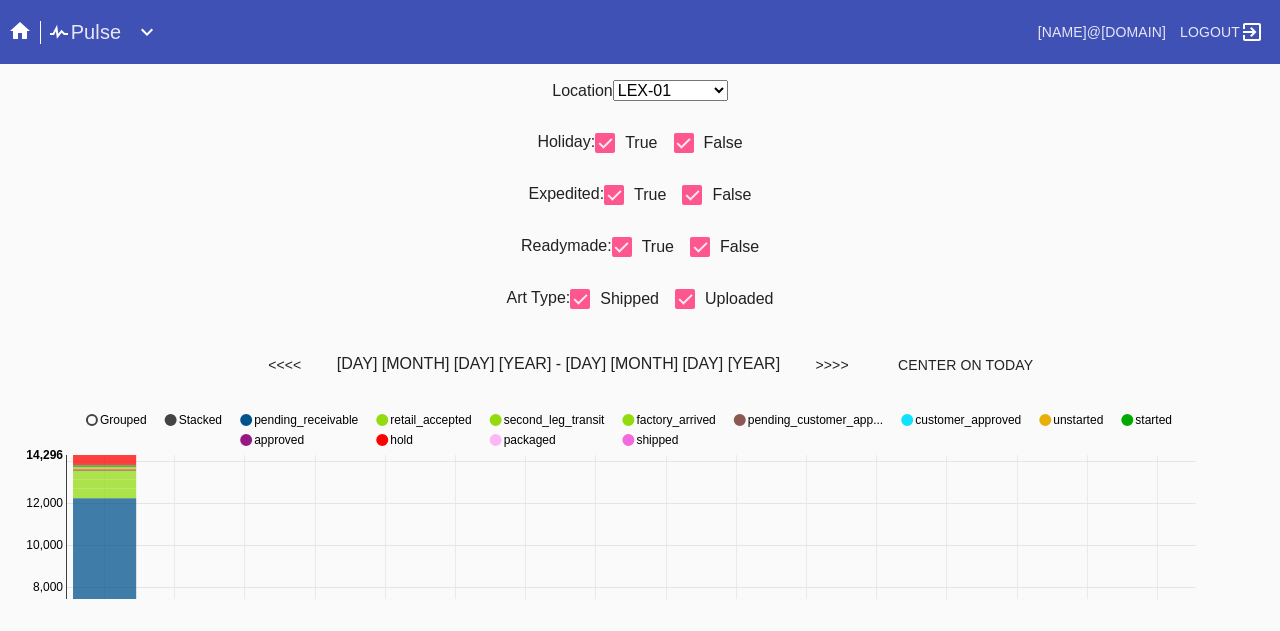 select on "number:31" 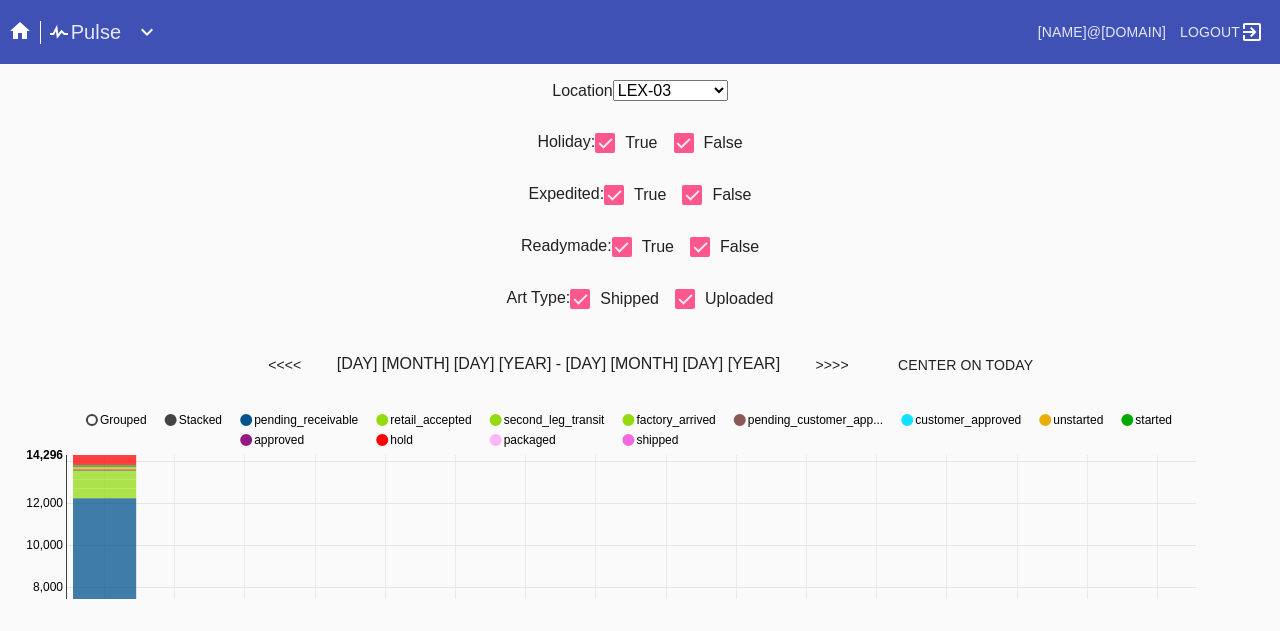 click on "Any Location DCA-05 ELP-01 LAS-01 LEX-01 LEX-03" at bounding box center (670, 90) 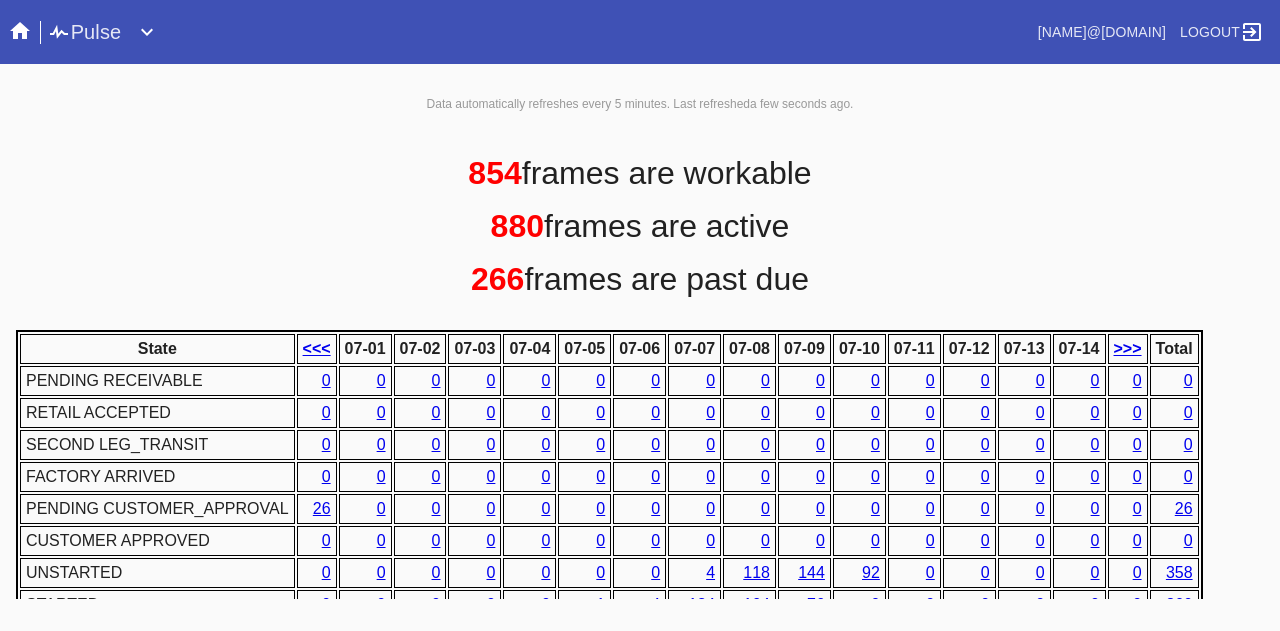 scroll, scrollTop: 1018, scrollLeft: 0, axis: vertical 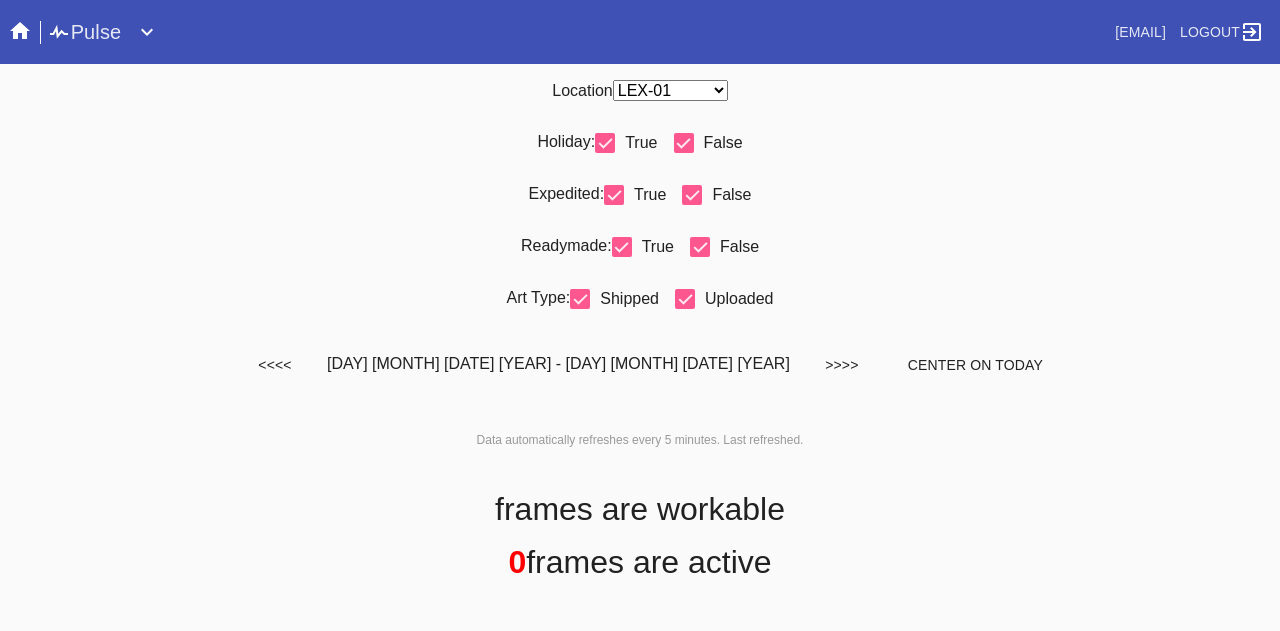 click on "Any Location DCA-05 ELP-01 LAS-01 LEX-01 LEX-03" at bounding box center (670, 90) 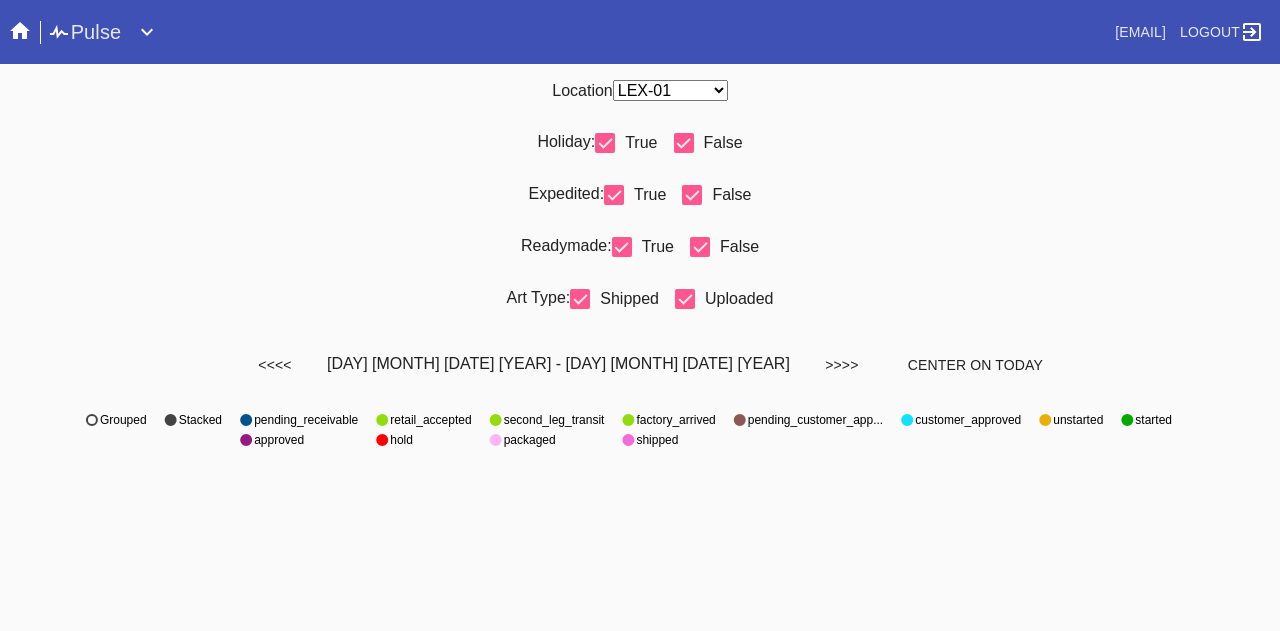 select on "number:31" 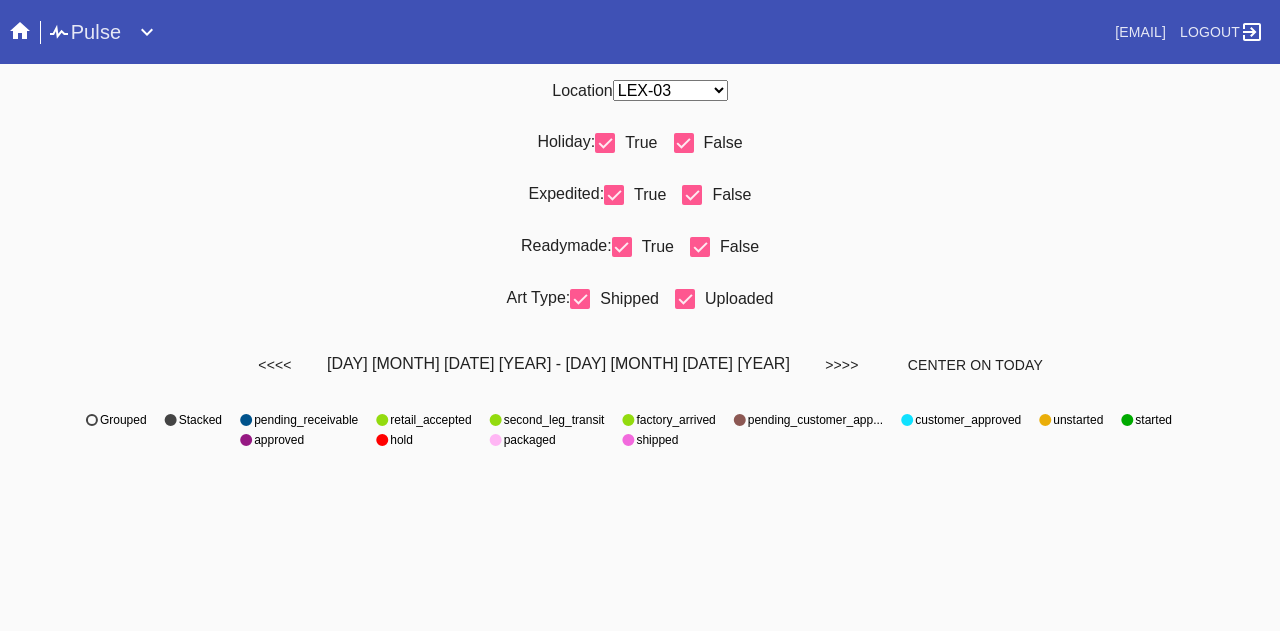 click on "Any Location DCA-05 ELP-01 LAS-01 LEX-01 LEX-03" at bounding box center (670, 90) 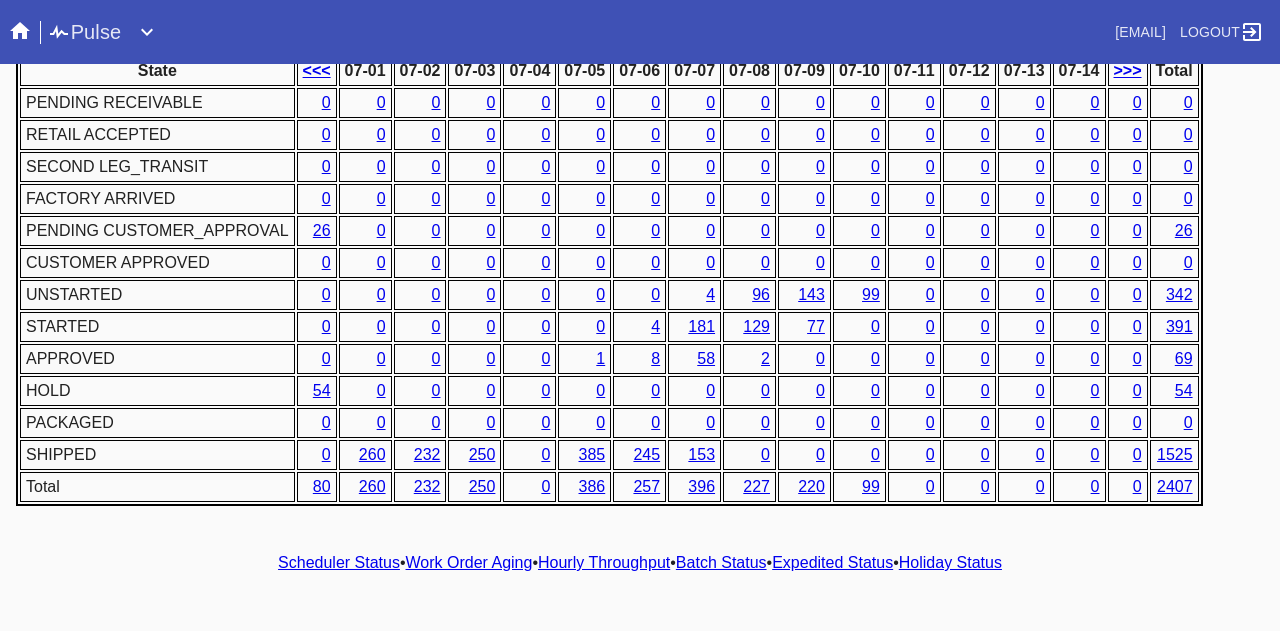scroll, scrollTop: 1018, scrollLeft: 0, axis: vertical 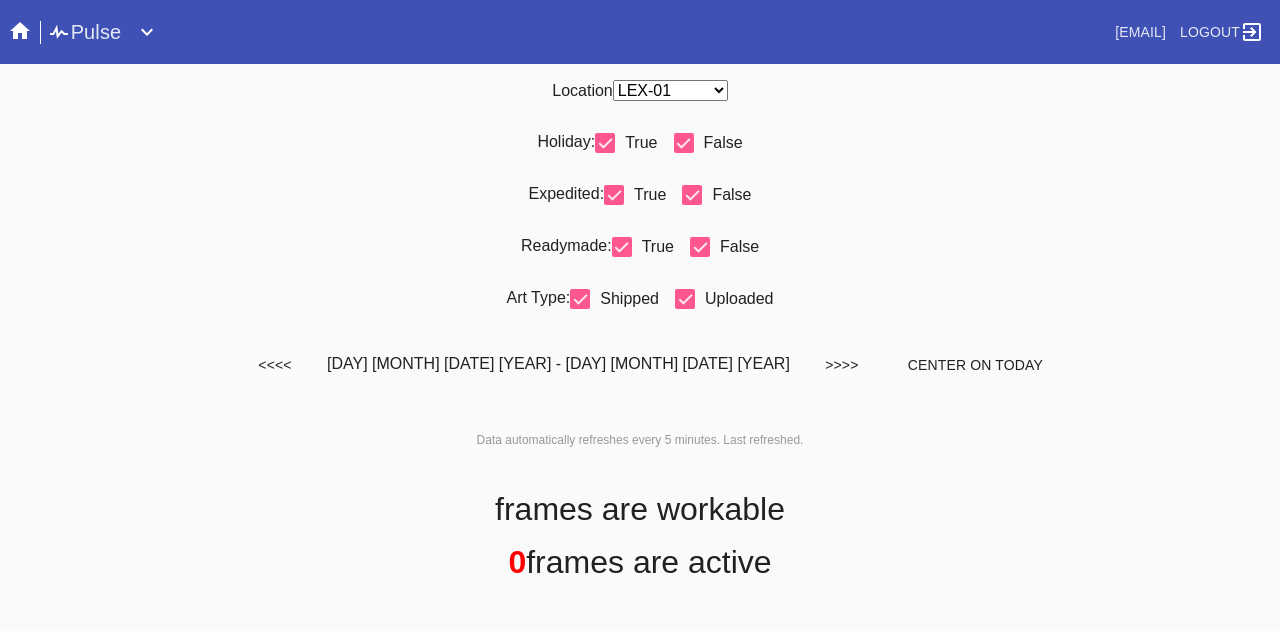 click on "Any Location DCA-05 ELP-01 LAS-01 LEX-01 LEX-03" at bounding box center [670, 90] 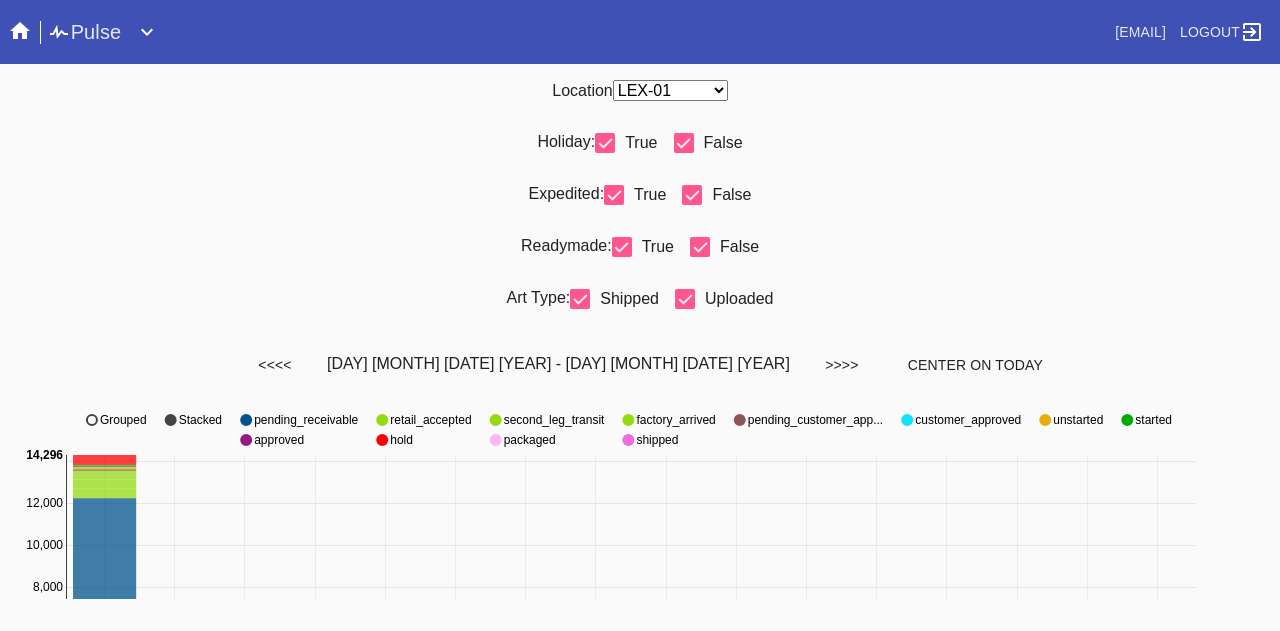 select on "number:31" 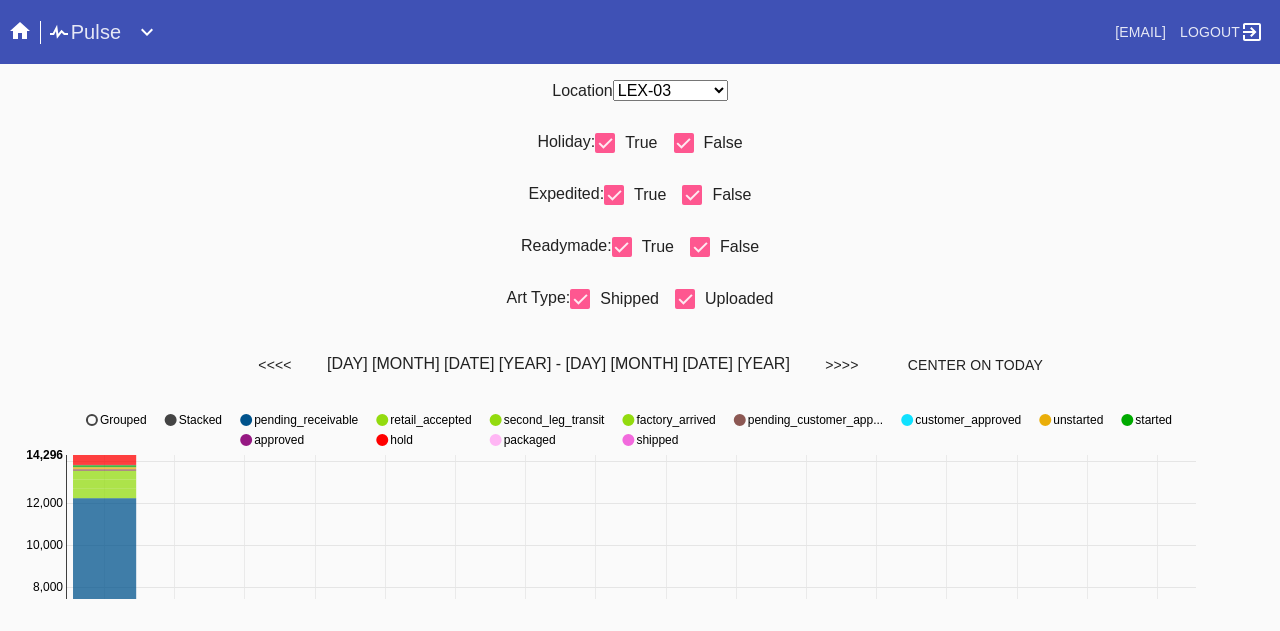 click on "Any Location DCA-05 ELP-01 LAS-01 LEX-01 LEX-03" at bounding box center (670, 90) 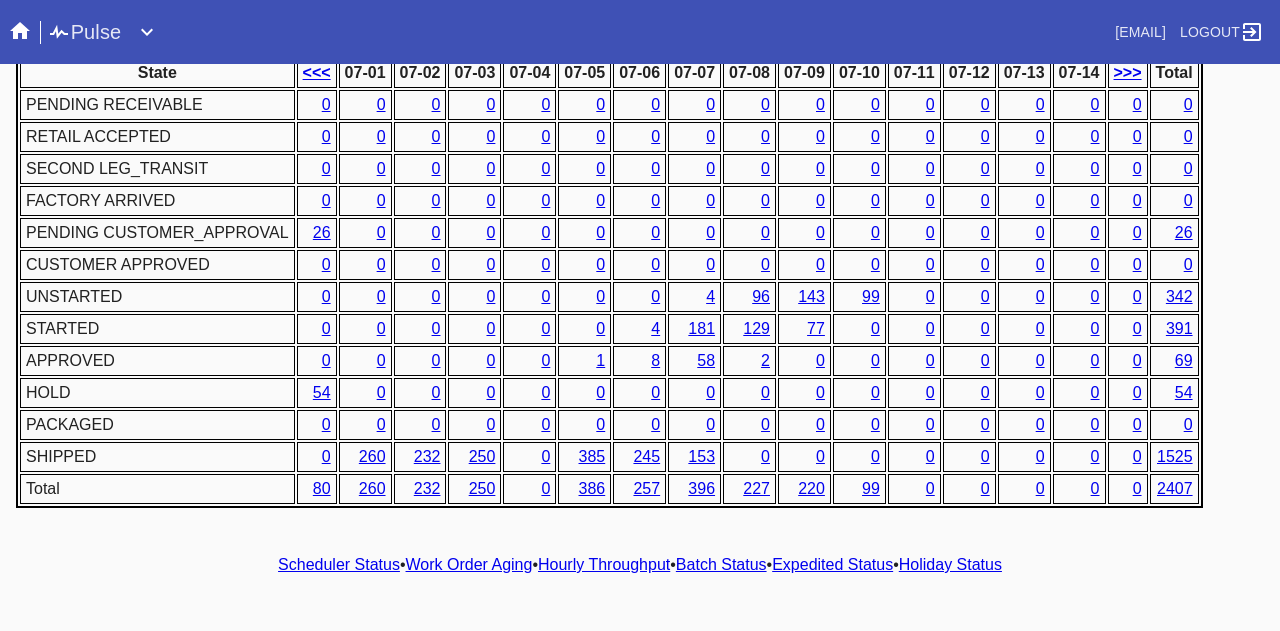scroll, scrollTop: 1018, scrollLeft: 0, axis: vertical 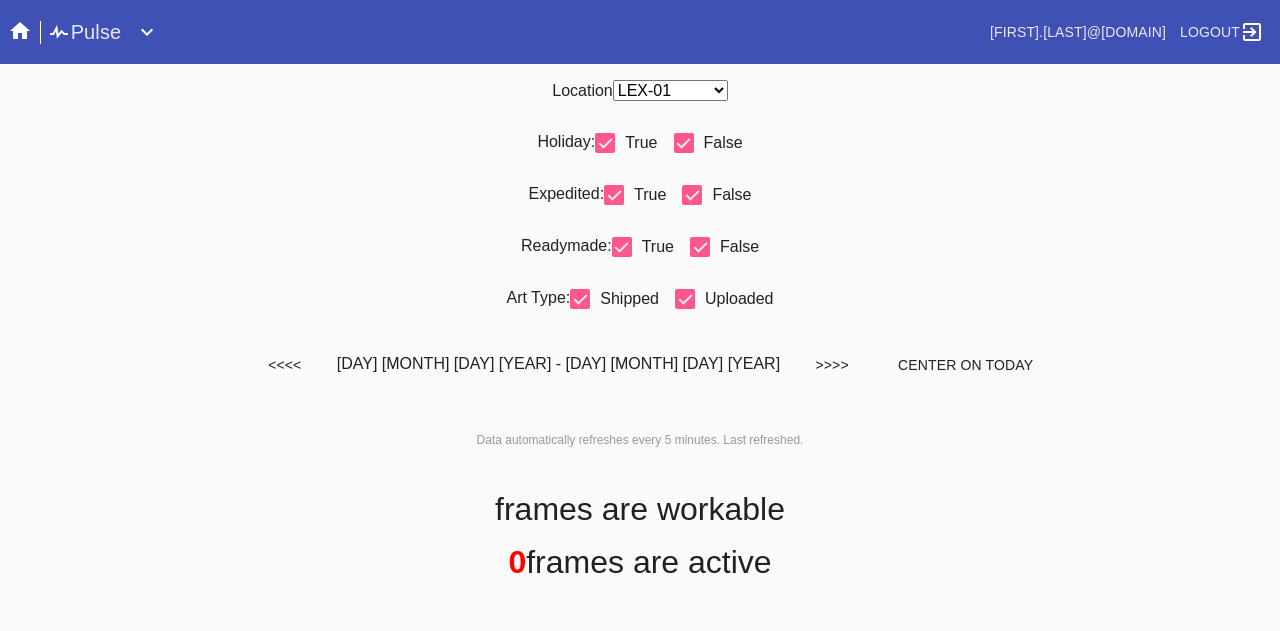 click on "Any Location DCA-05 ELP-01 LAS-01 LEX-01 LEX-03" at bounding box center [670, 90] 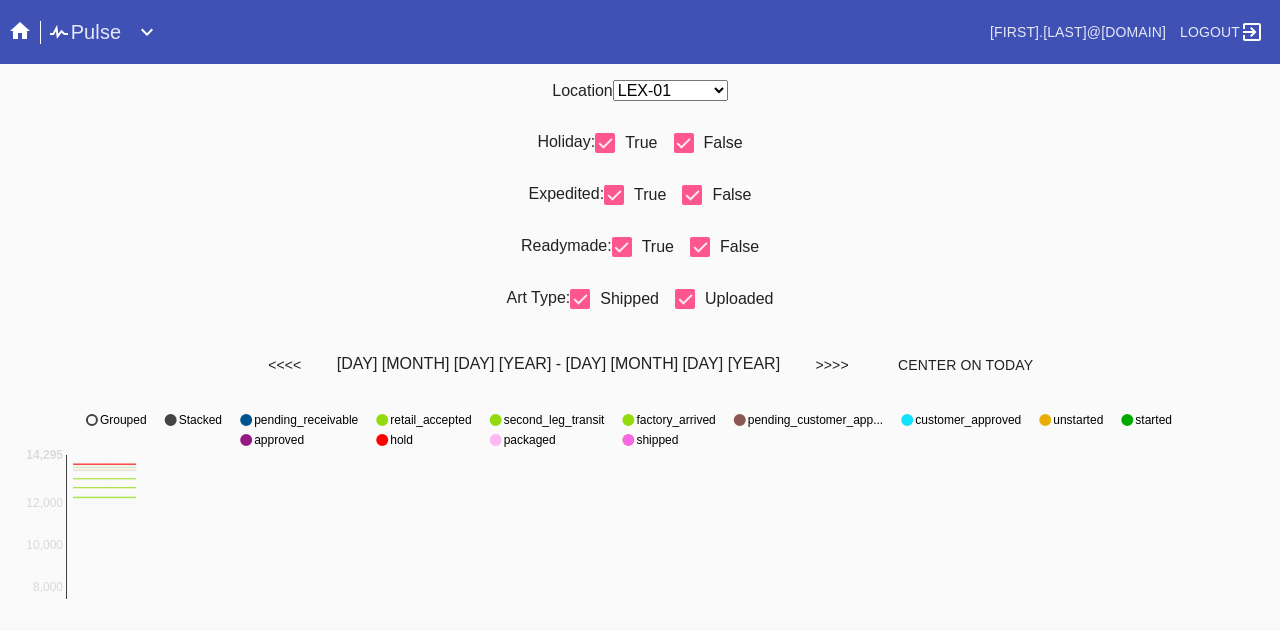 select on "number:31" 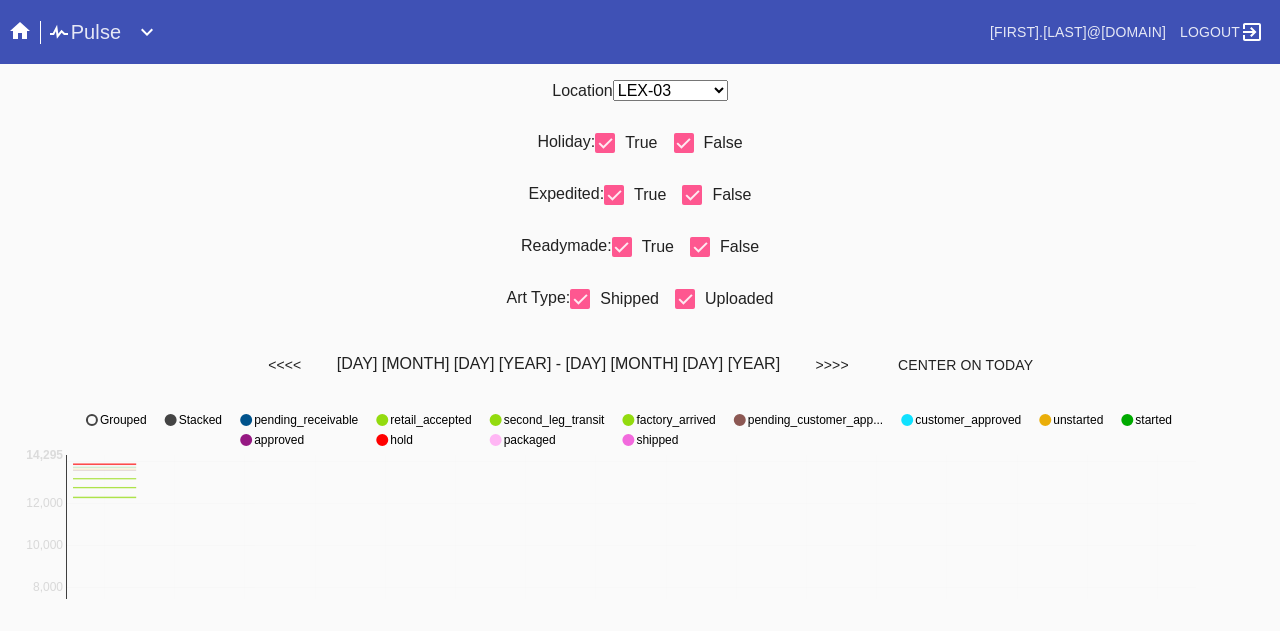 click on "Any Location DCA-05 ELP-01 LAS-01 LEX-01 LEX-03" at bounding box center [670, 90] 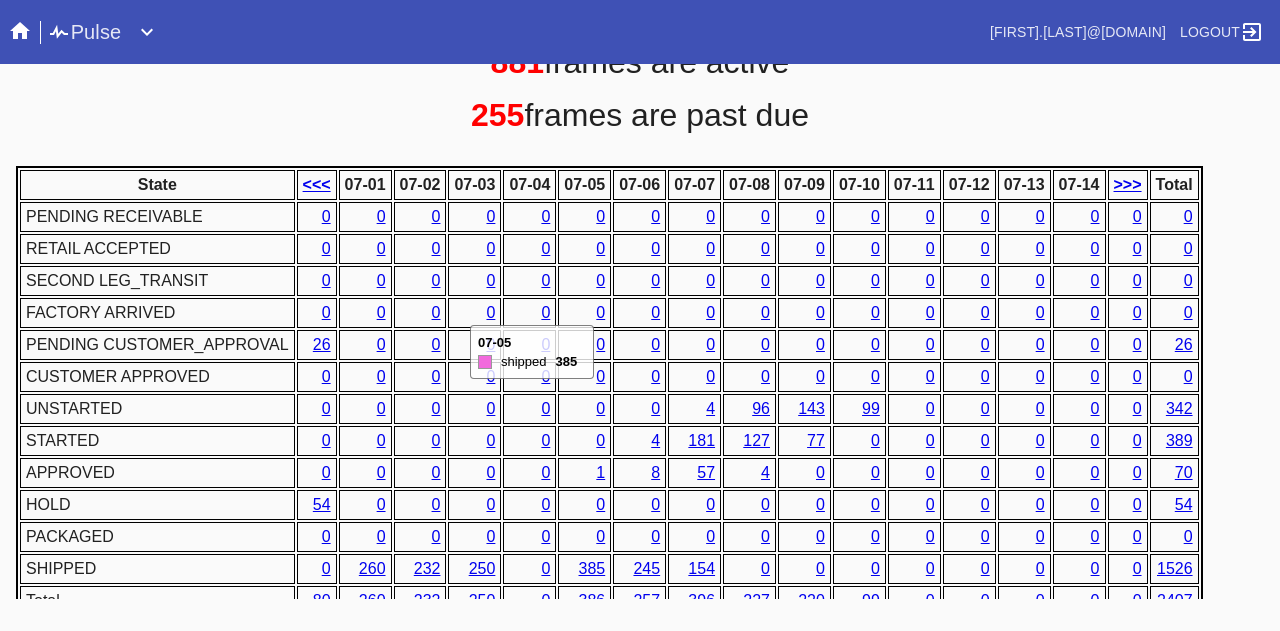 scroll, scrollTop: 1018, scrollLeft: 0, axis: vertical 